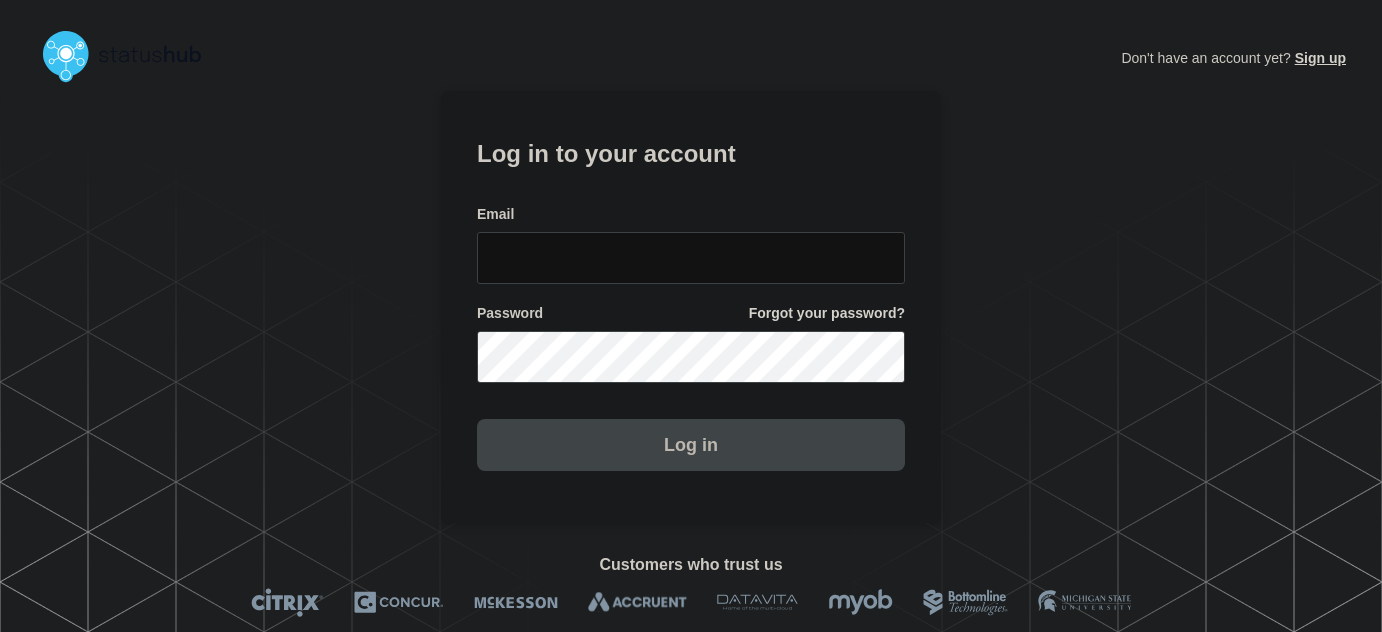 scroll, scrollTop: 0, scrollLeft: 0, axis: both 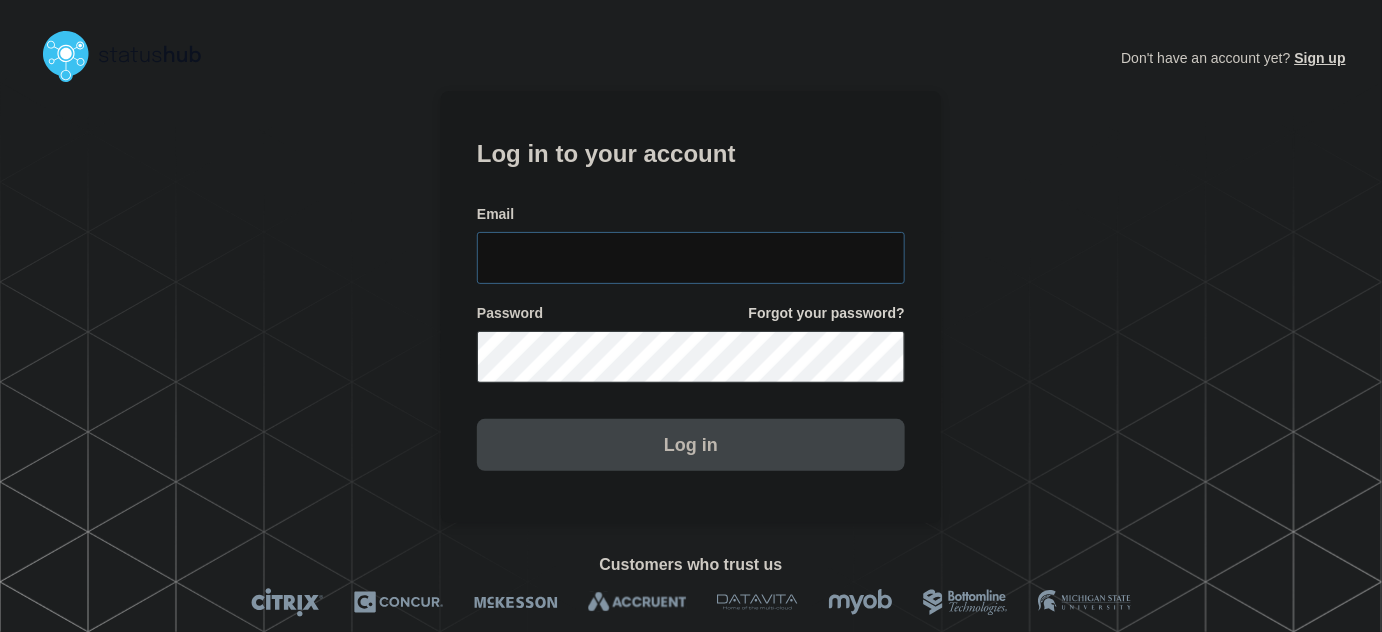 type on "[EMAIL]" 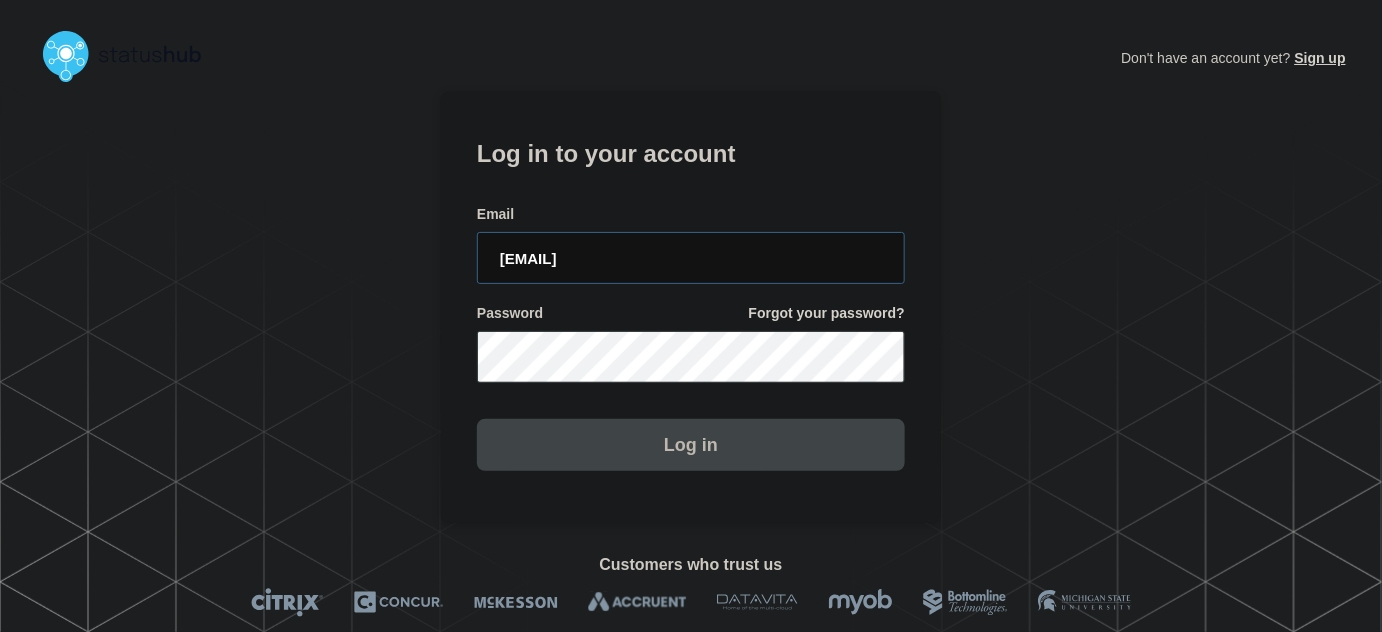 scroll, scrollTop: 0, scrollLeft: 0, axis: both 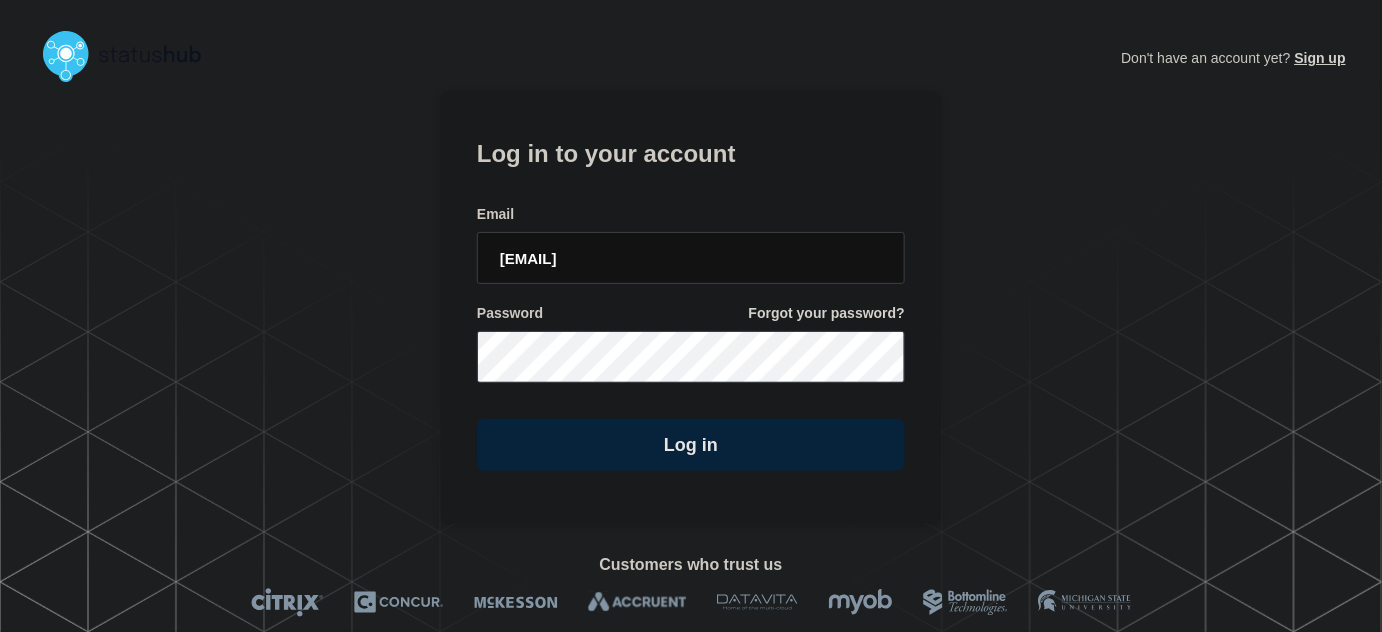 drag, startPoint x: 701, startPoint y: 178, endPoint x: 754, endPoint y: 240, distance: 81.565926 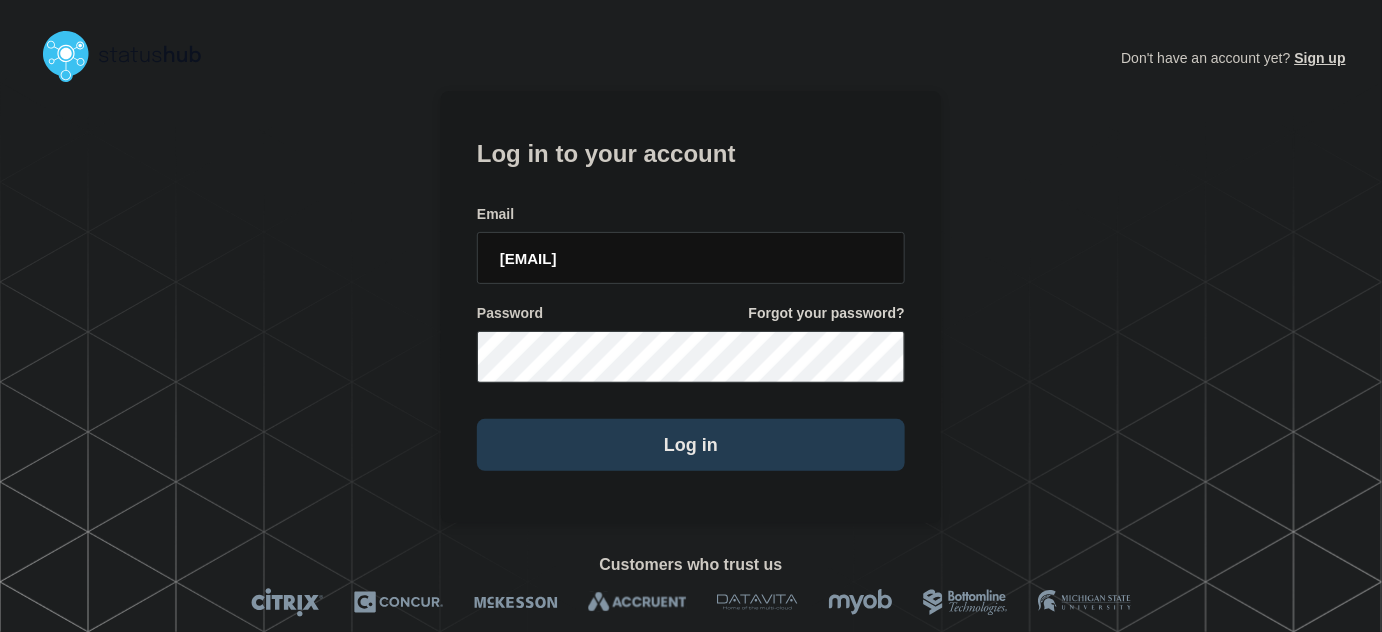 click on "Log in" at bounding box center (691, 445) 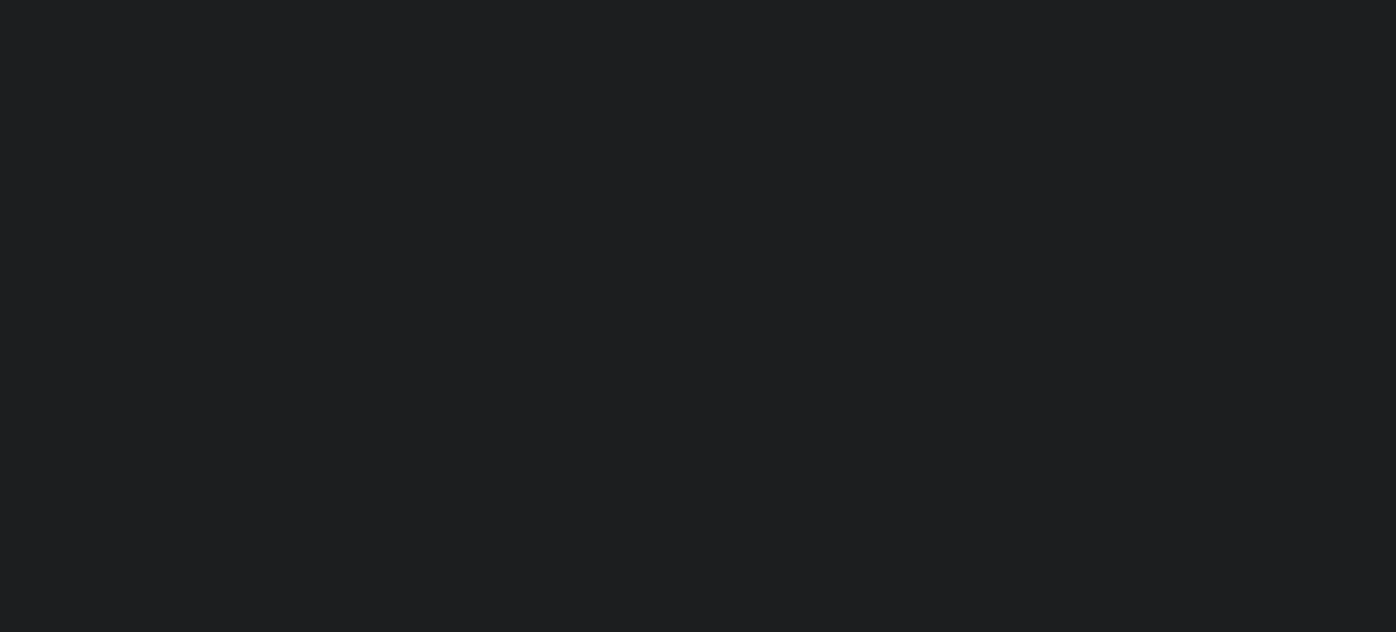 scroll, scrollTop: 0, scrollLeft: 0, axis: both 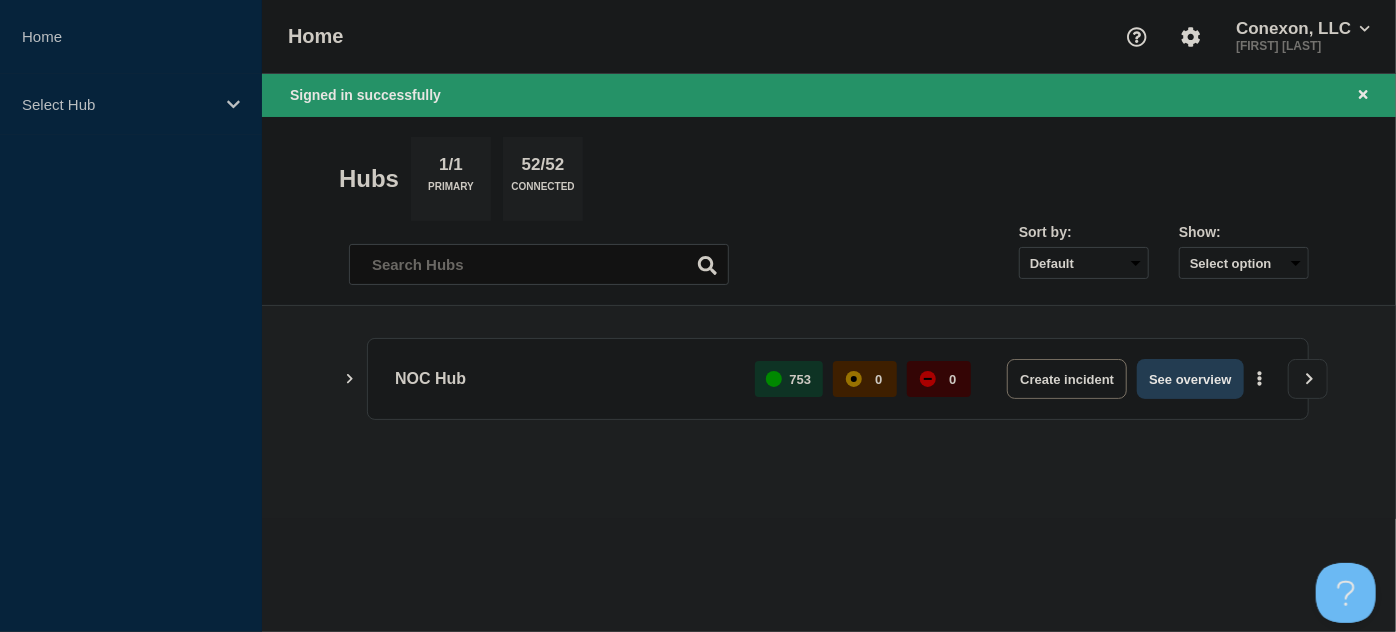 click on "See overview" at bounding box center [1190, 379] 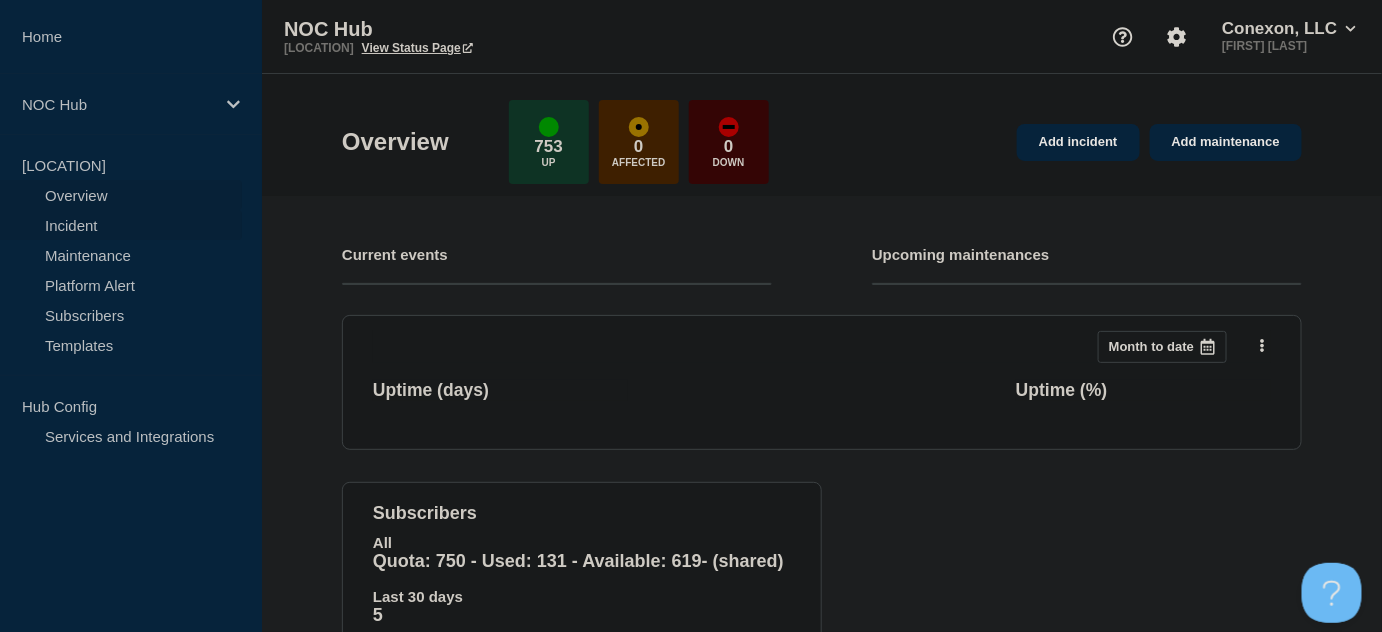 click on "Incident" at bounding box center [121, 225] 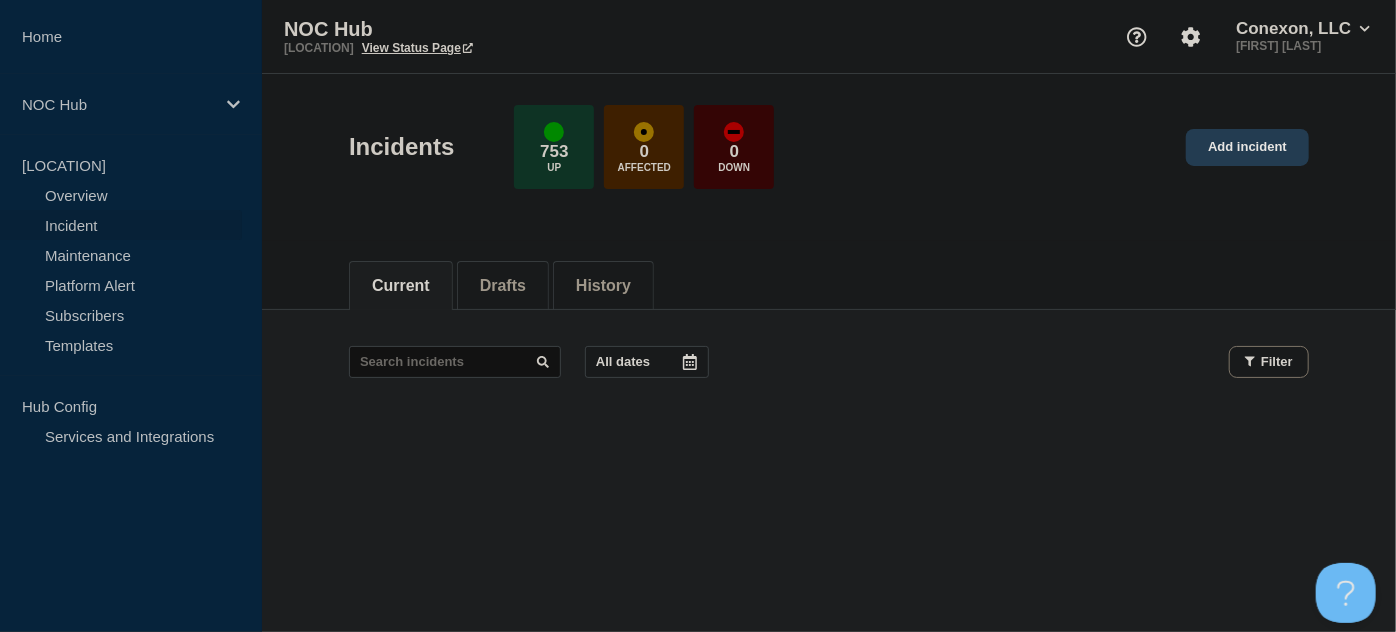 click on "Add incident" 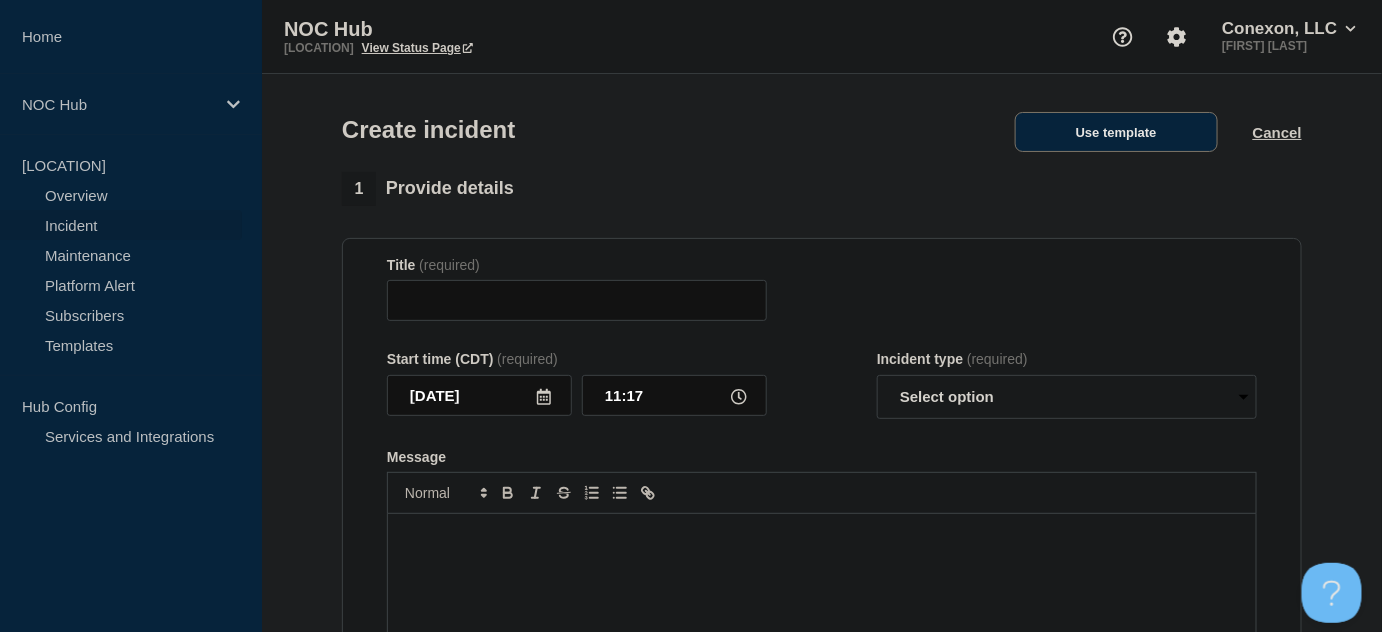 click on "Use template" at bounding box center (1116, 132) 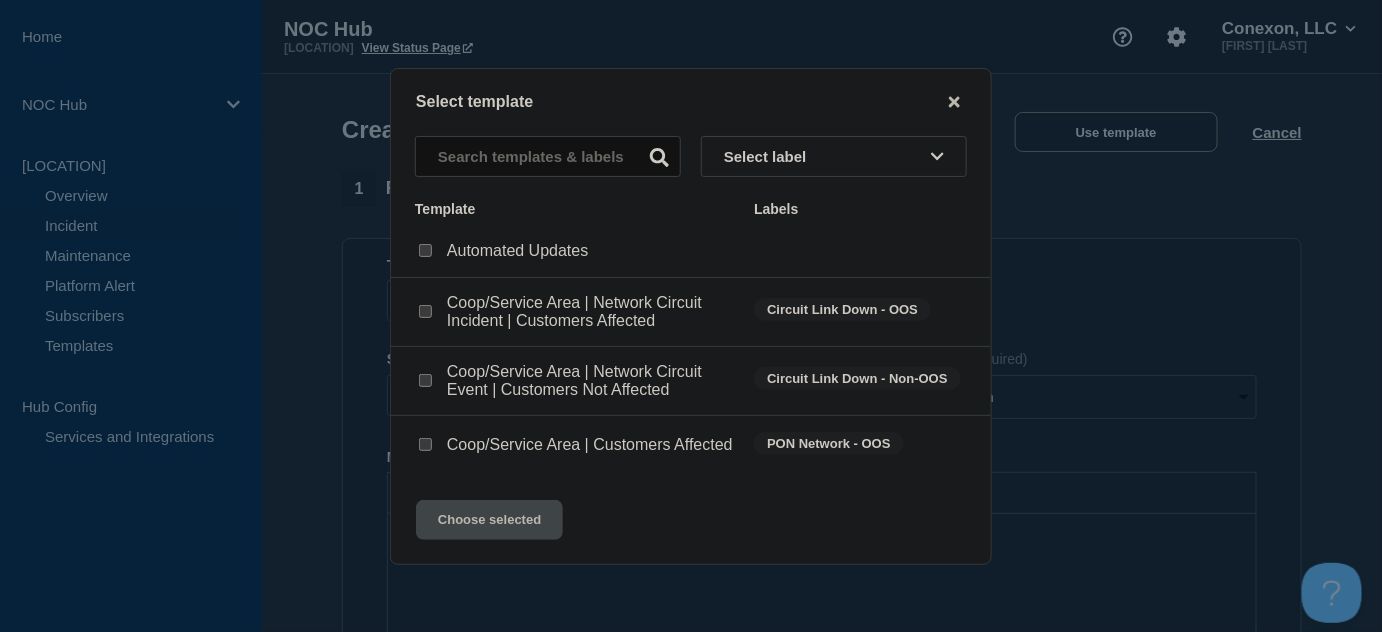 click at bounding box center [425, 444] 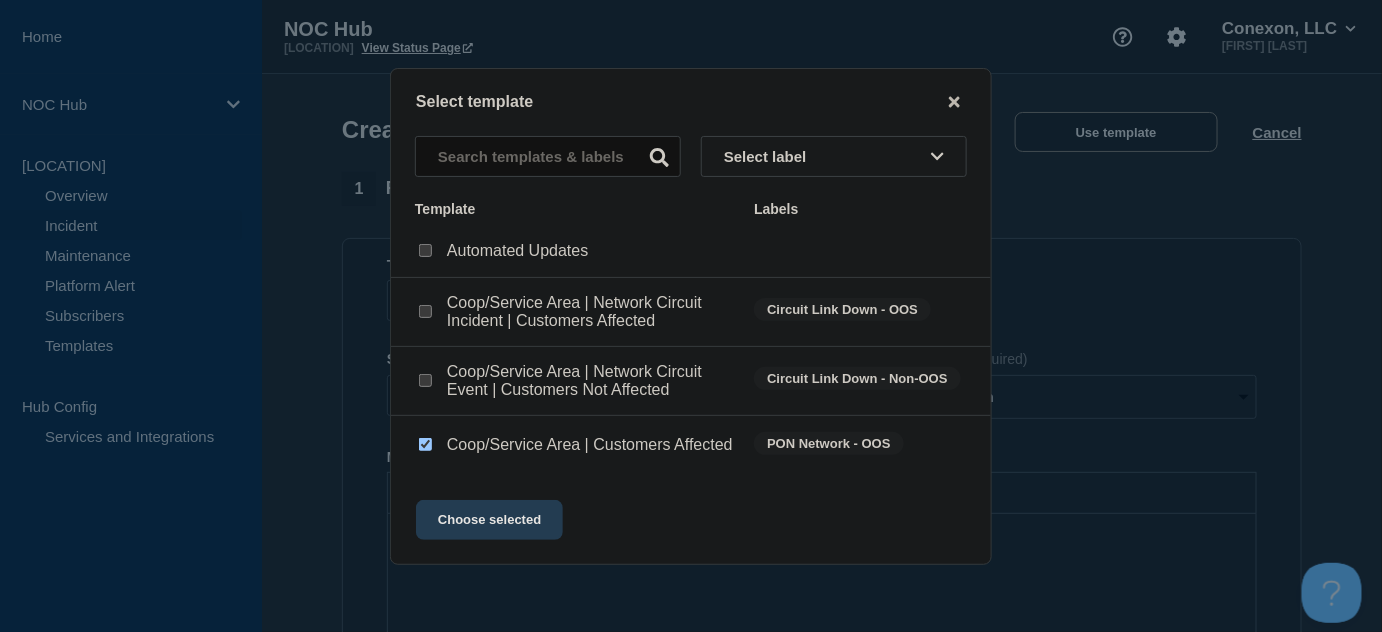 click on "Choose selected" 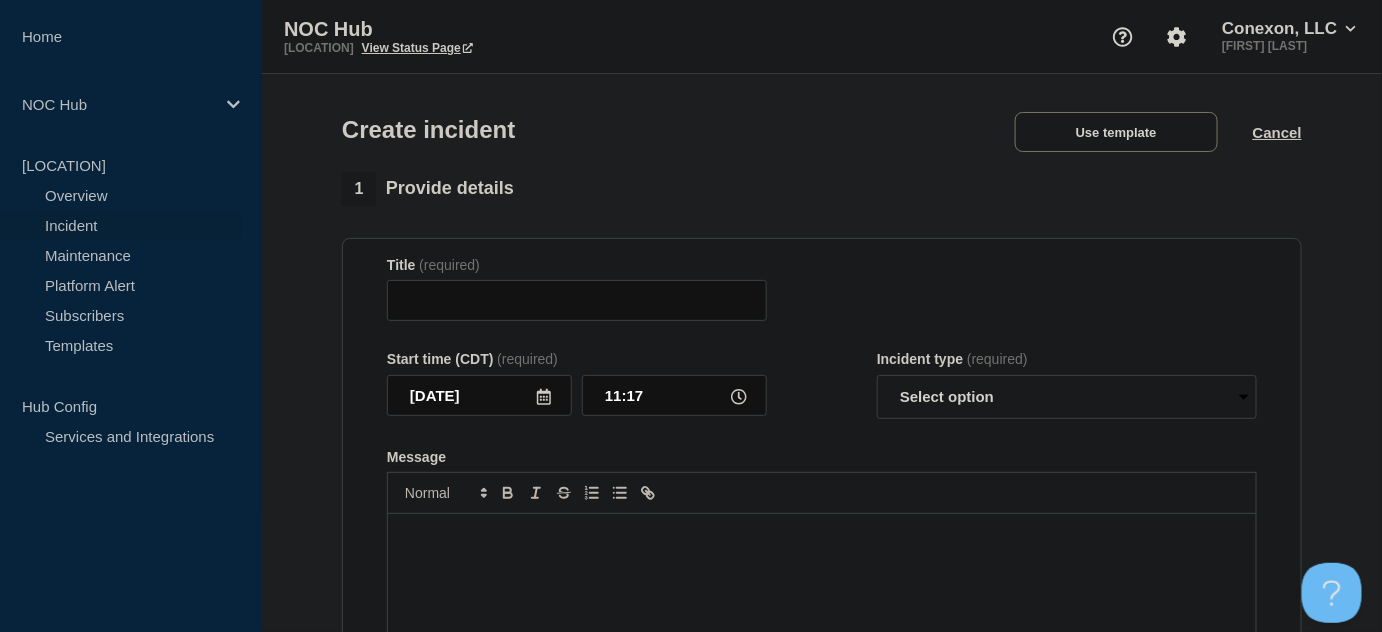type on "Coop/Service Area | Customers Affected" 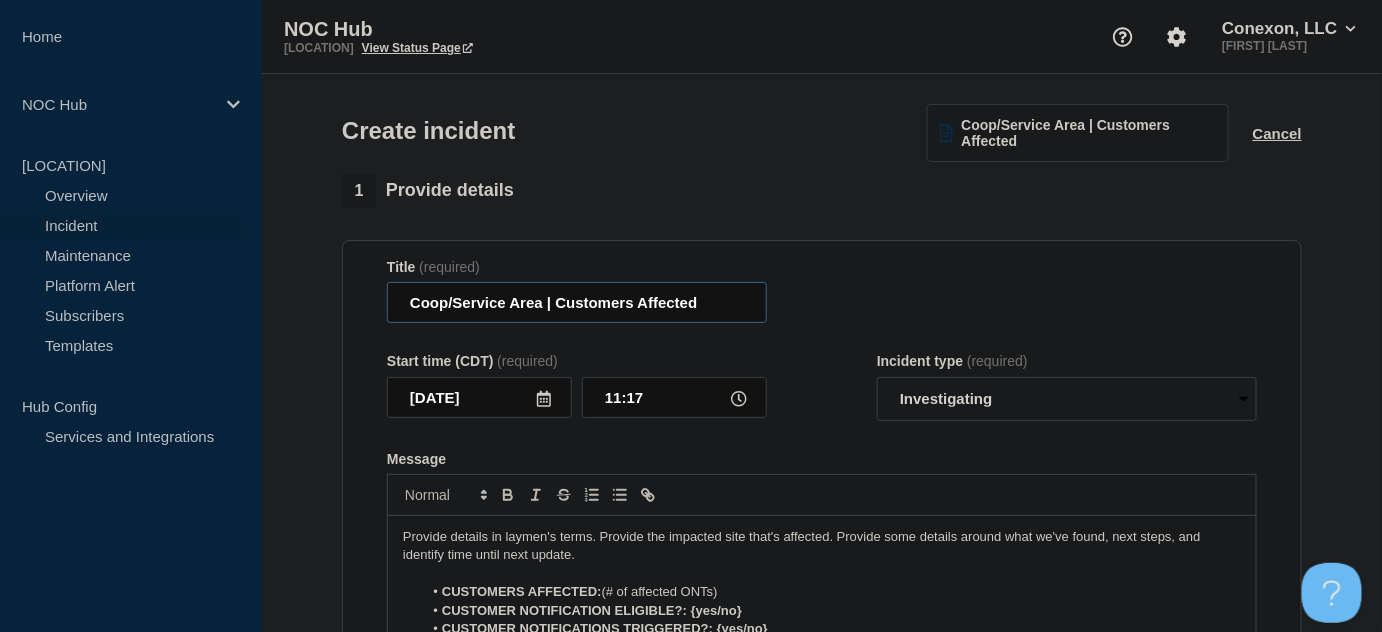 drag, startPoint x: 538, startPoint y: 305, endPoint x: 365, endPoint y: 304, distance: 173.00288 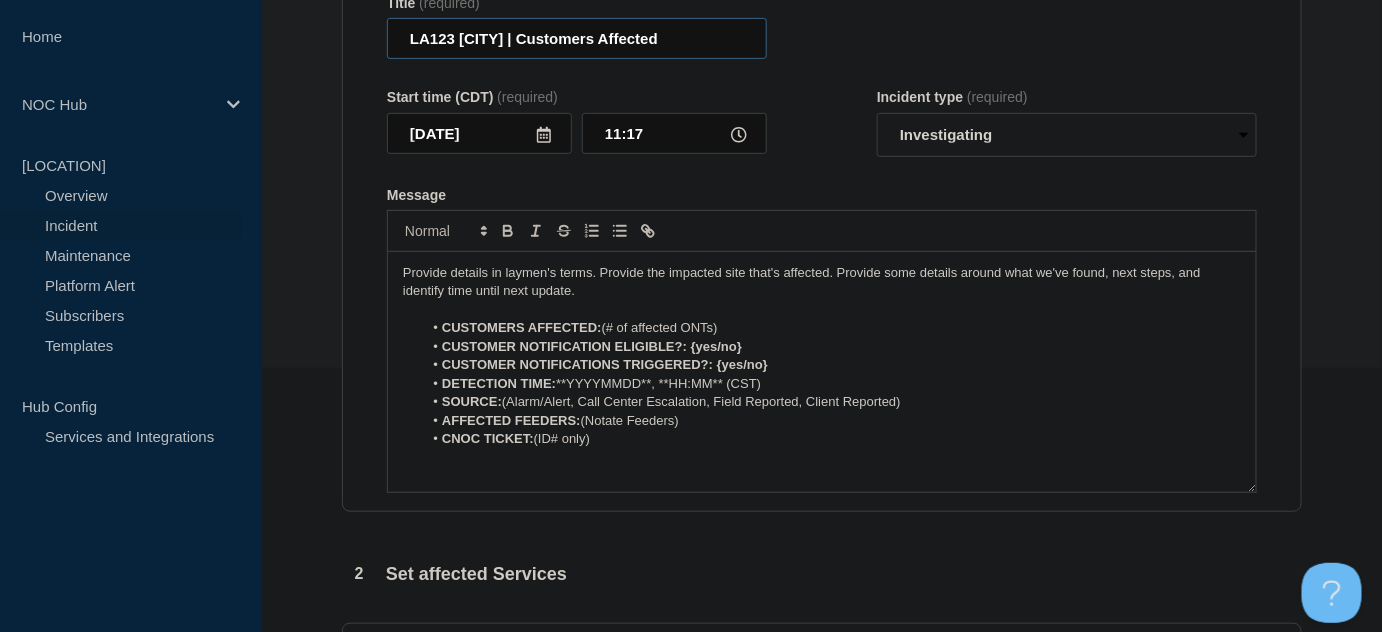 scroll, scrollTop: 272, scrollLeft: 0, axis: vertical 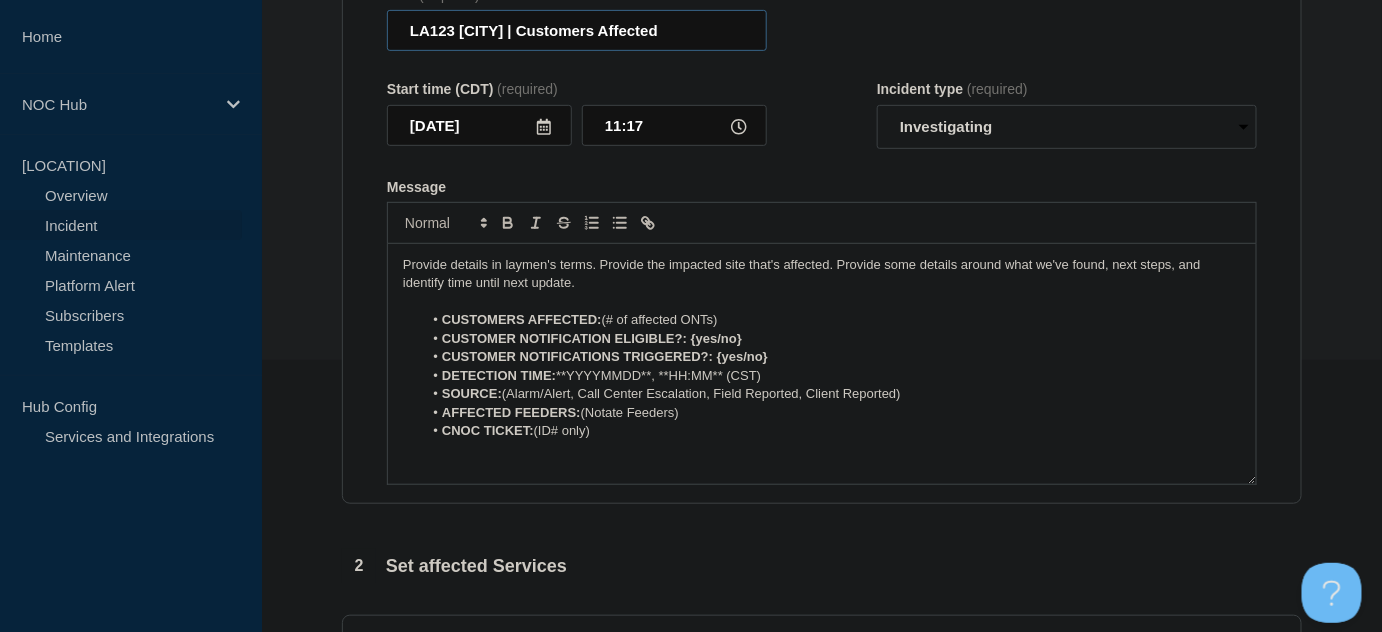 type on "LA123 [CITY] | Customers Affected" 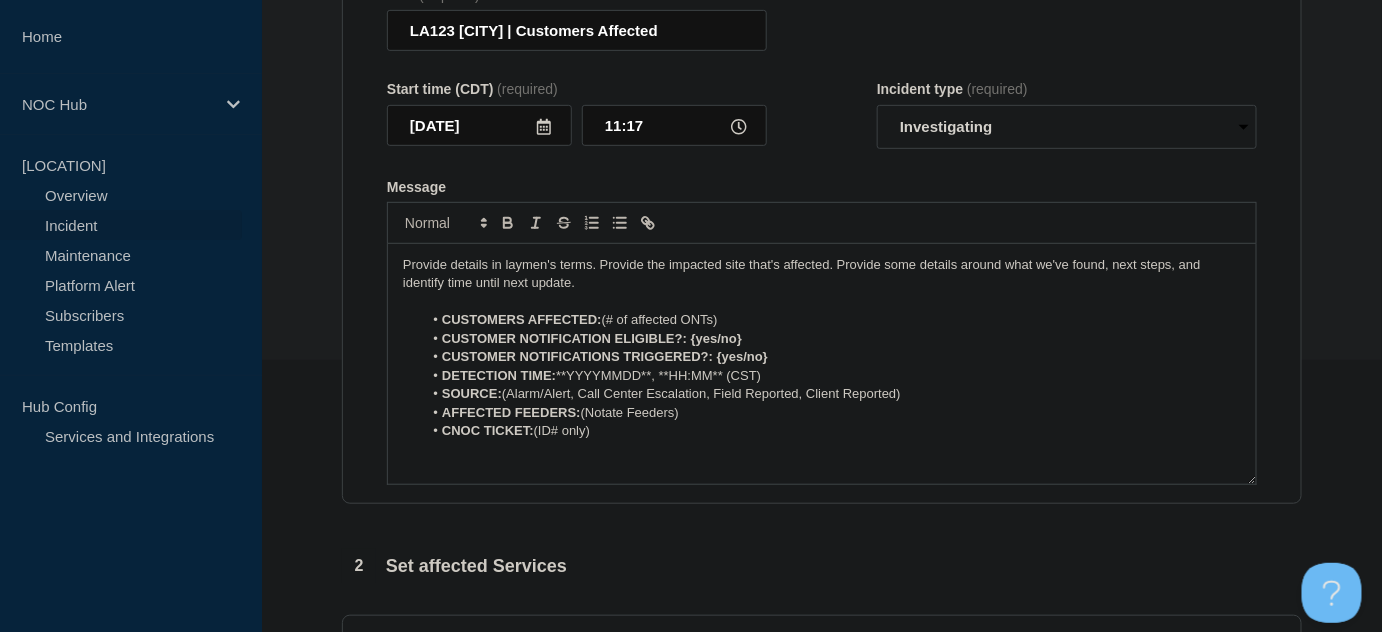 drag, startPoint x: 605, startPoint y: 321, endPoint x: 767, endPoint y: 320, distance: 162.00308 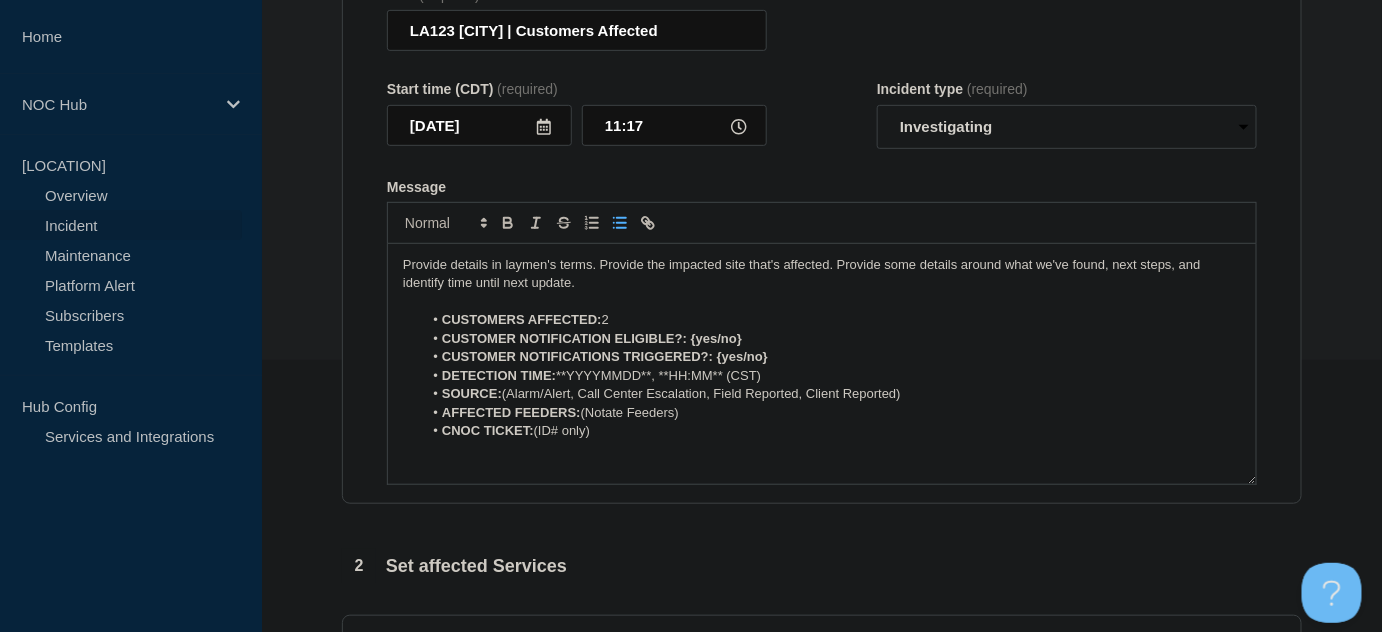 type 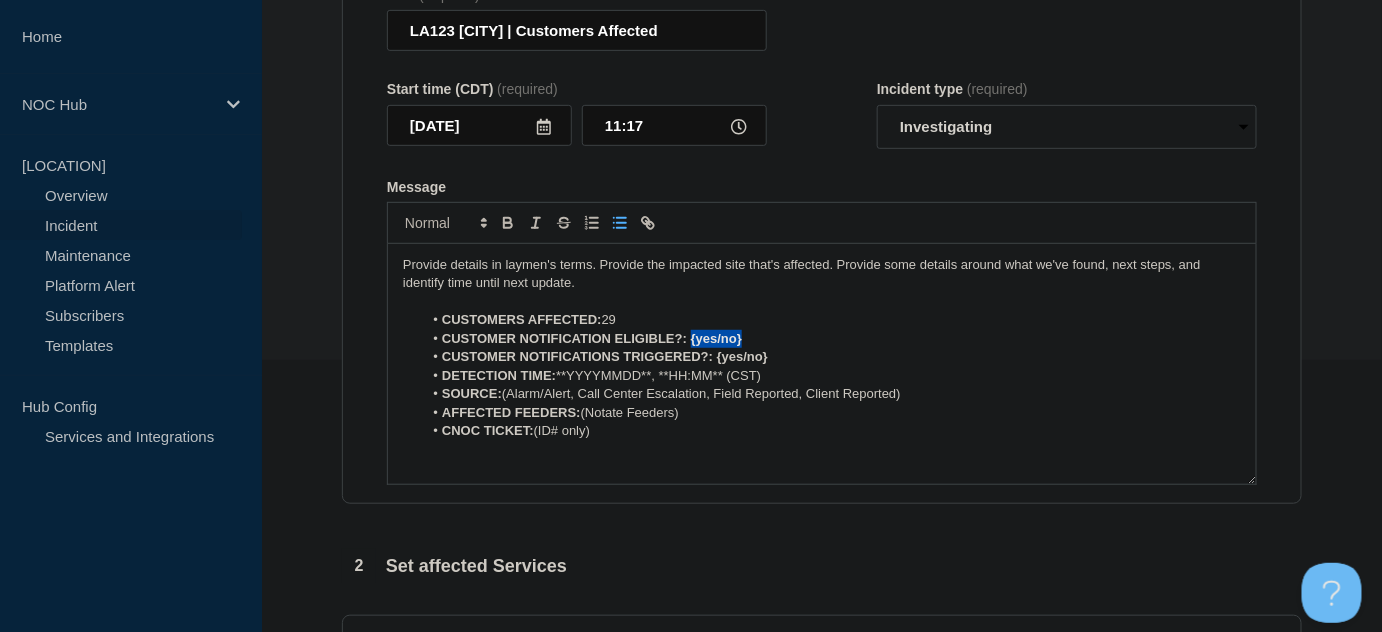 drag, startPoint x: 692, startPoint y: 335, endPoint x: 804, endPoint y: 336, distance: 112.00446 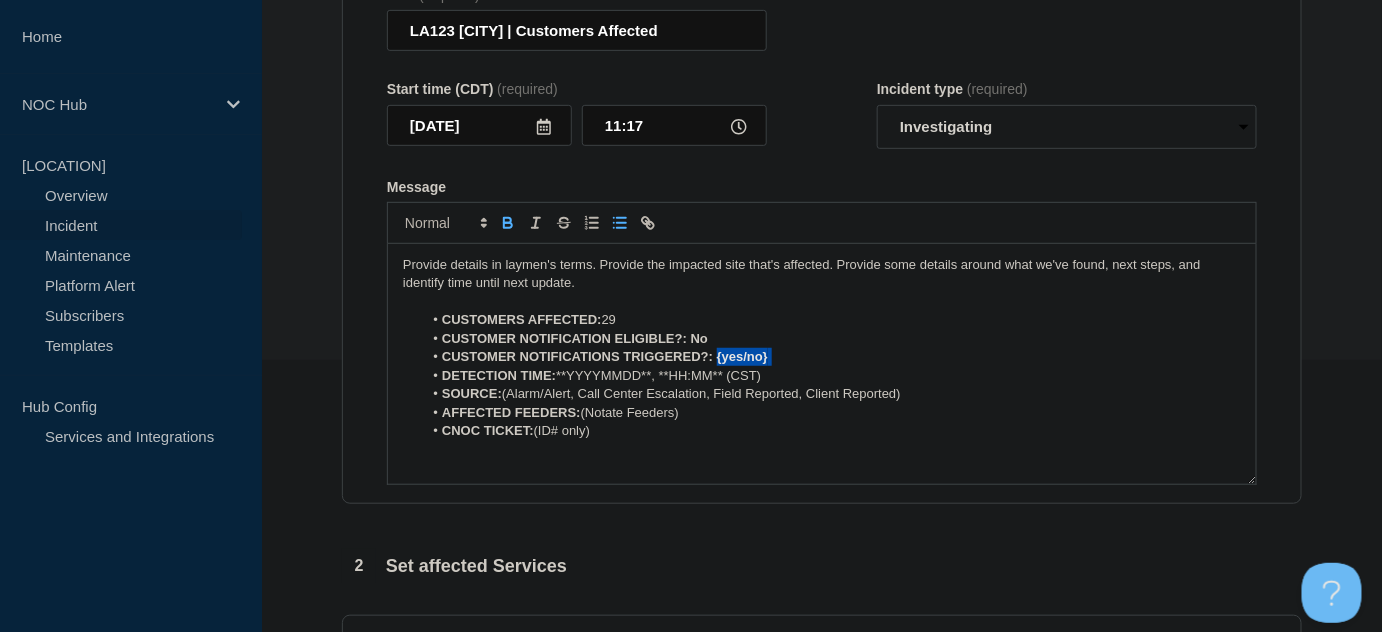drag, startPoint x: 716, startPoint y: 358, endPoint x: 805, endPoint y: 357, distance: 89.005615 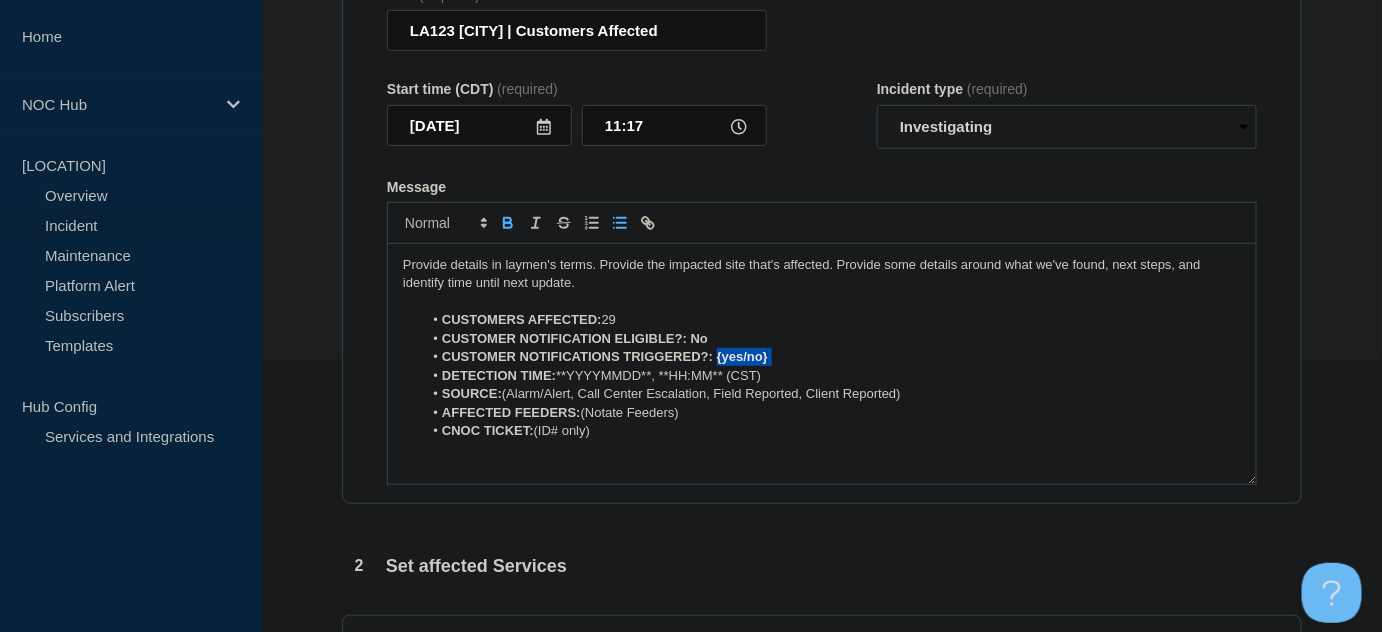 click on "CUSTOMER NOTIFICATIONS TRIGGERED?: {yes/no}" at bounding box center (832, 357) 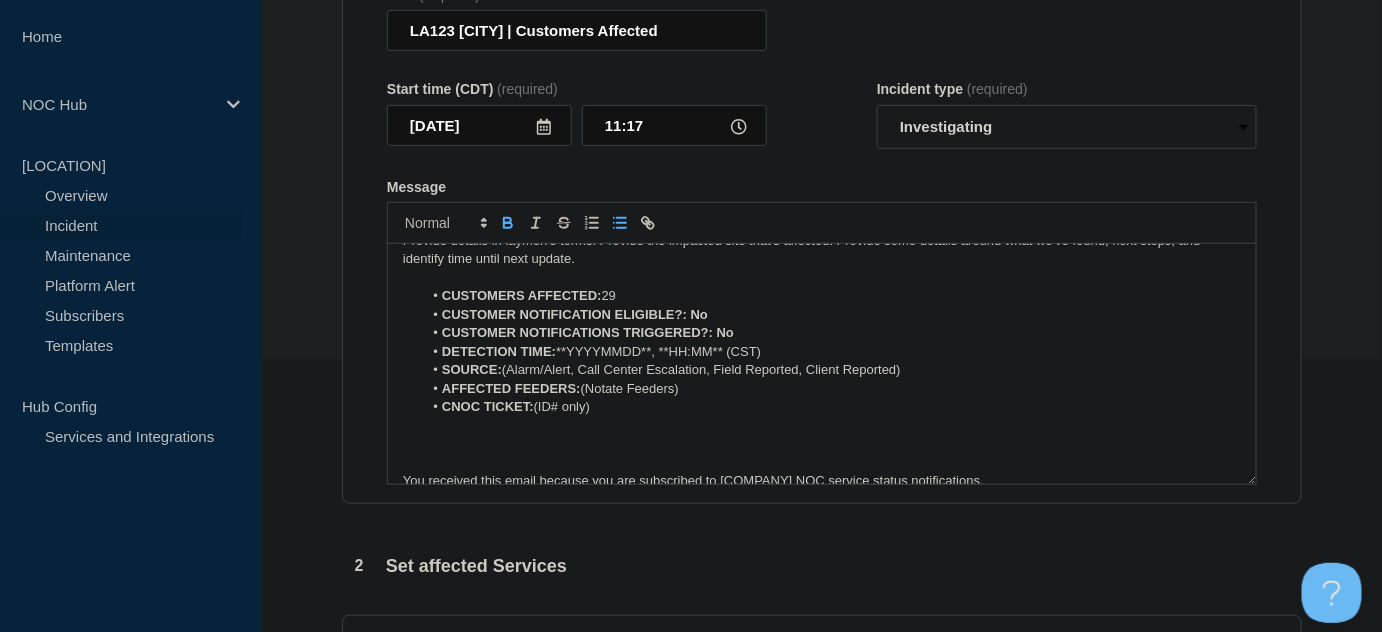scroll, scrollTop: 0, scrollLeft: 0, axis: both 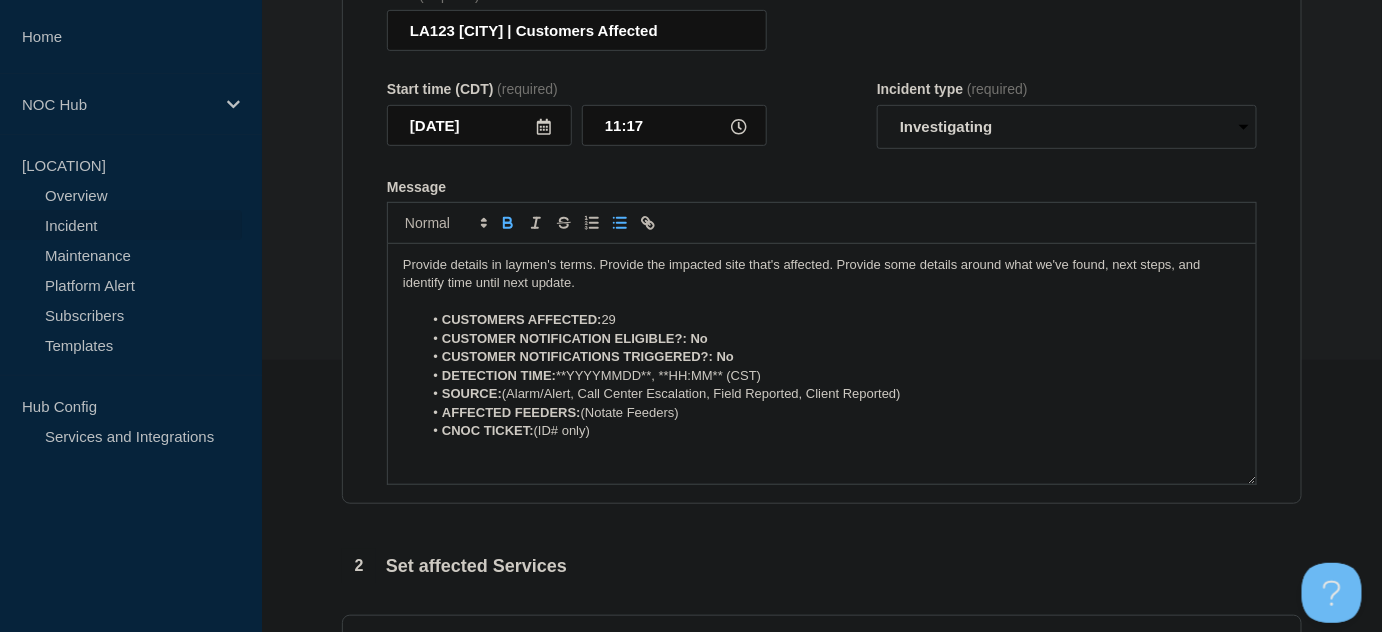 drag, startPoint x: 559, startPoint y: 376, endPoint x: 779, endPoint y: 380, distance: 220.03636 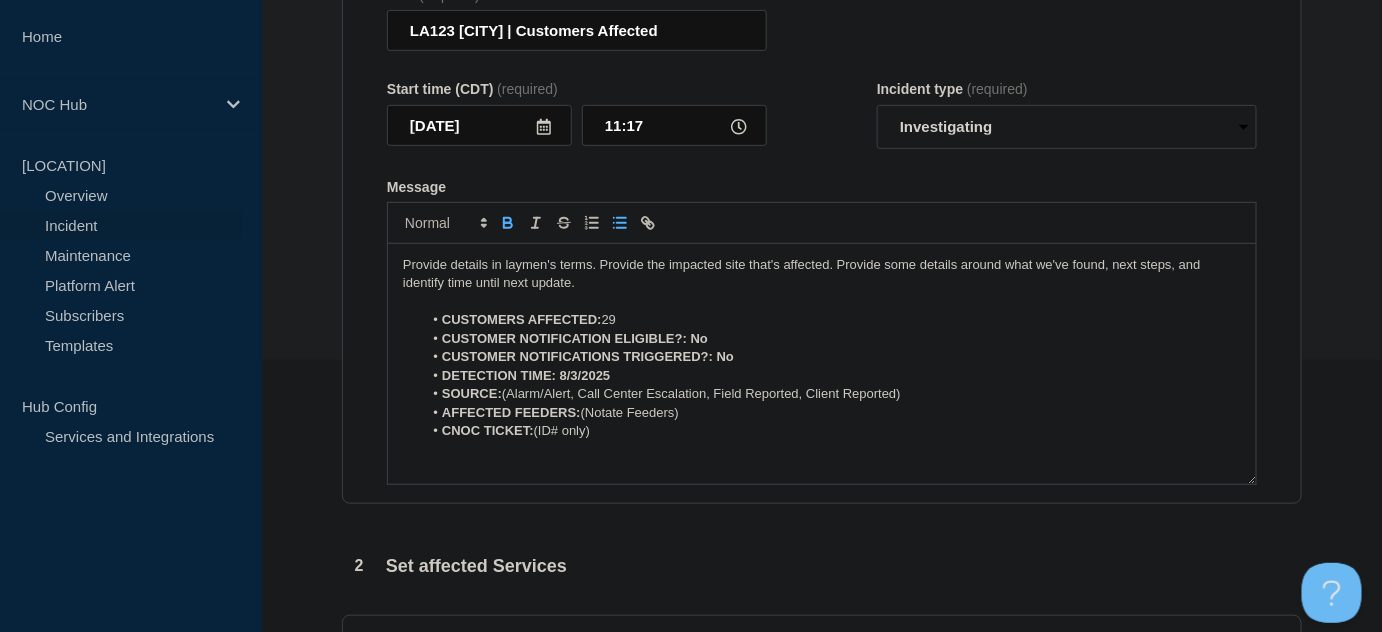 click on "DETECTION TIME: 8/3/2025" at bounding box center [526, 375] 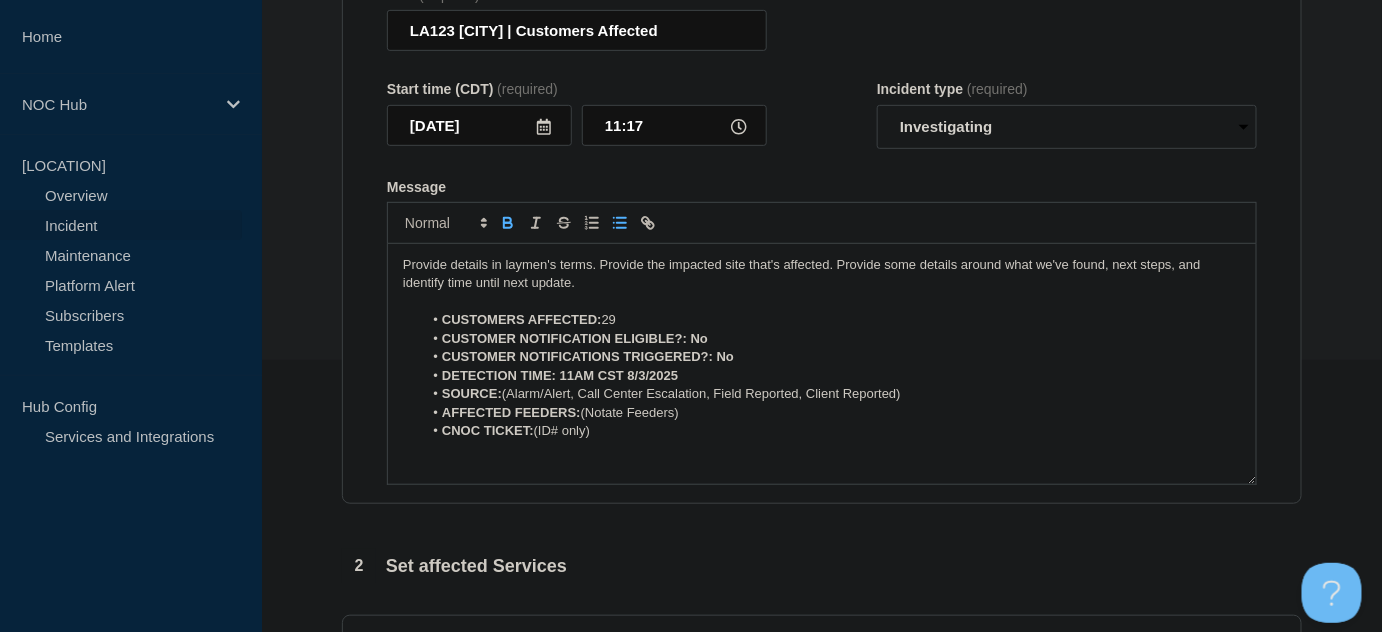 drag, startPoint x: 506, startPoint y: 394, endPoint x: 929, endPoint y: 401, distance: 423.05792 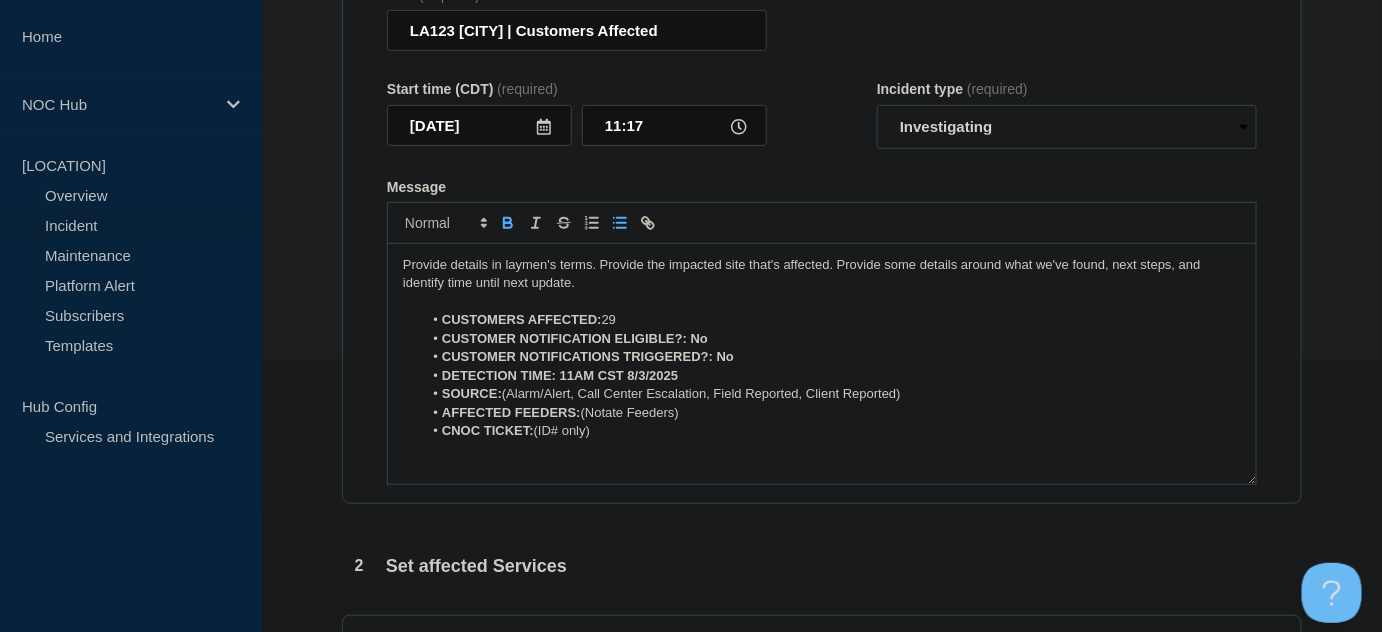 click on "SOURCE:  (Alarm/Alert, Call Center Escalation, Field Reported, Client Reported)" at bounding box center (832, 394) 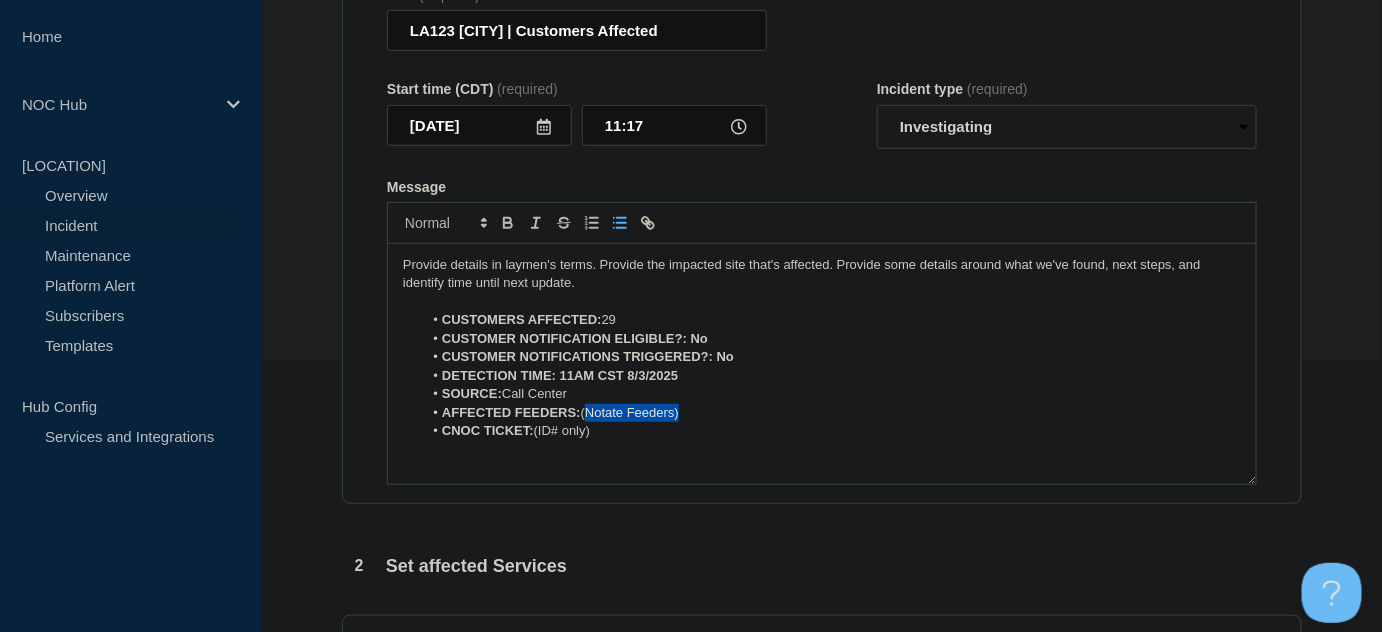 drag, startPoint x: 586, startPoint y: 415, endPoint x: 768, endPoint y: 416, distance: 182.00275 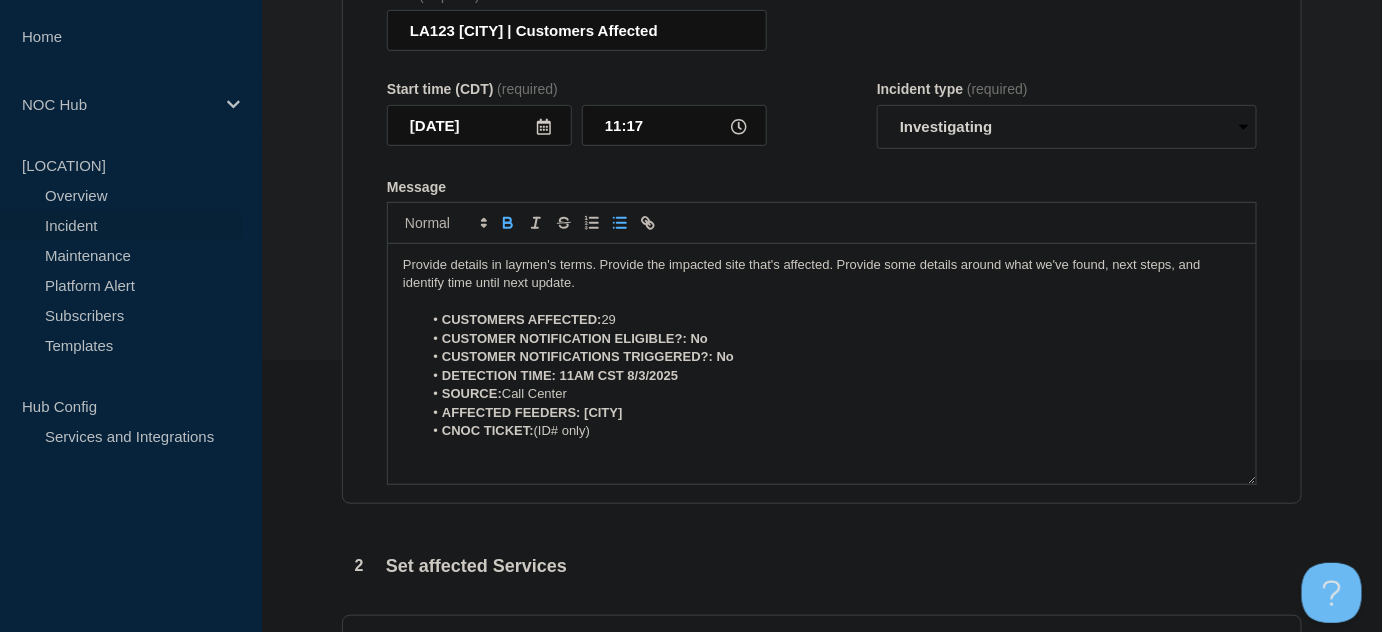 drag, startPoint x: 585, startPoint y: 415, endPoint x: 667, endPoint y: 271, distance: 165.71059 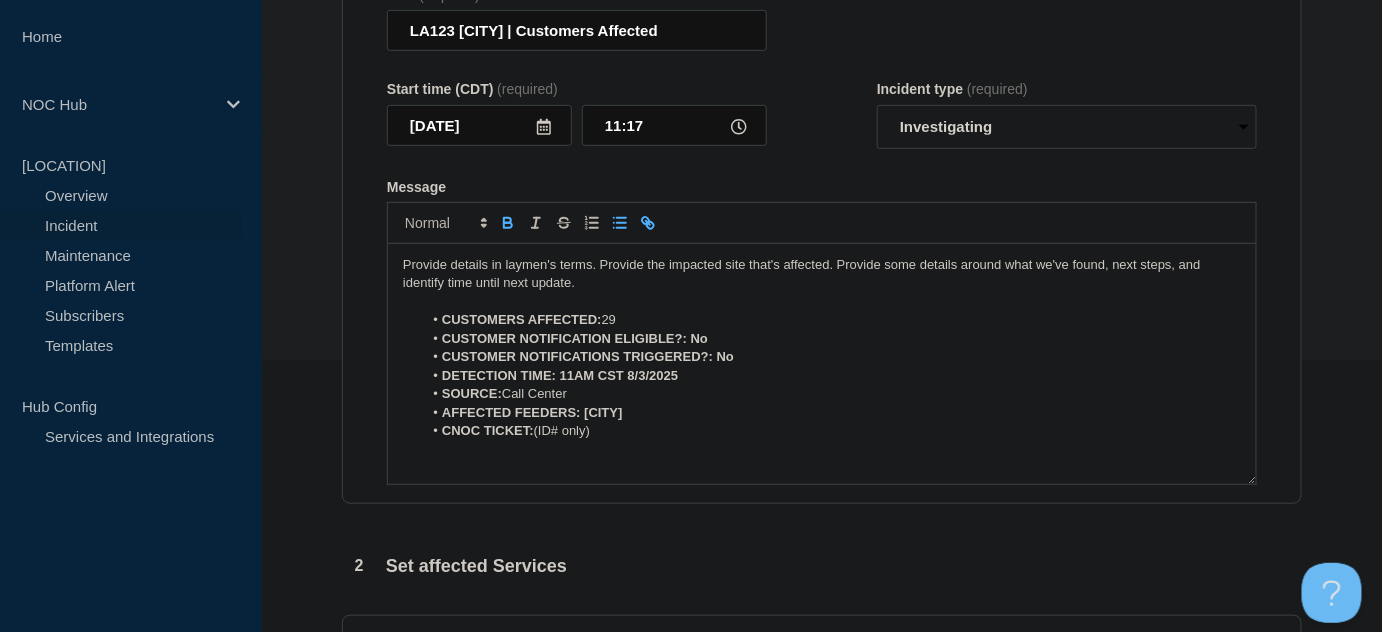 click 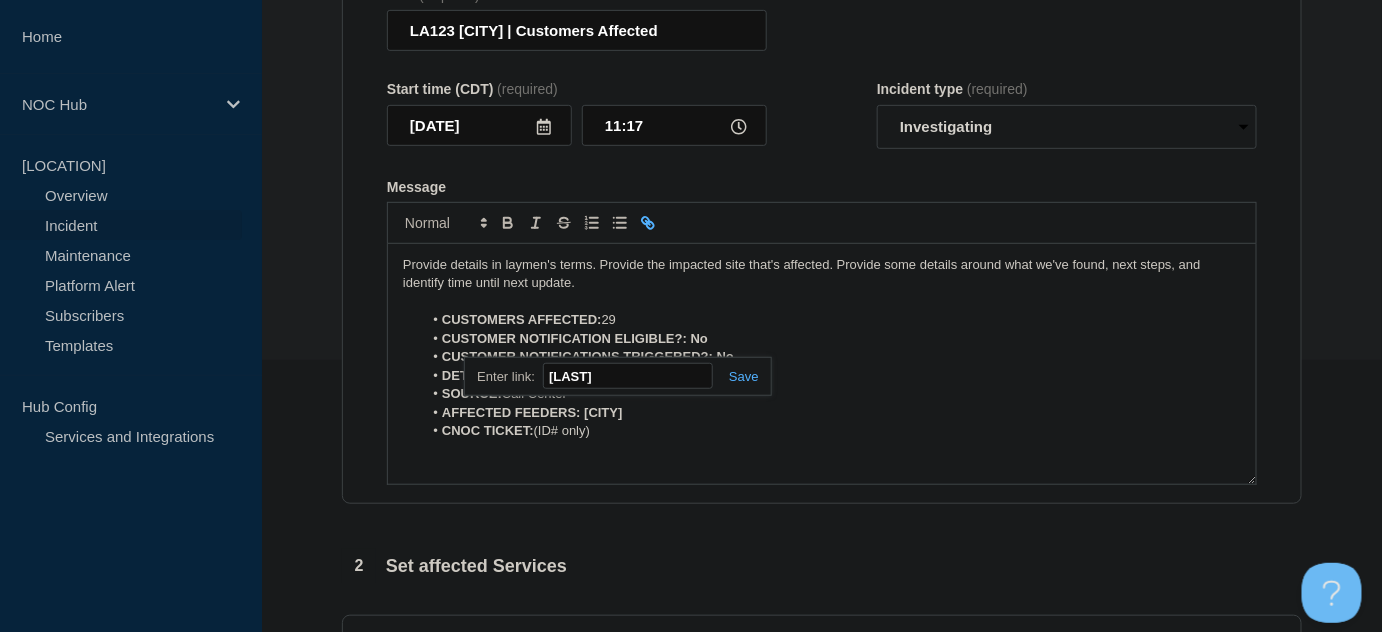 paste on "https://noc.iglass.net/jglass/igo/conexon/adtran/devices?key=adtran__[STATE]-[CITY]%3A[COMPANY]%202%20-%20South" 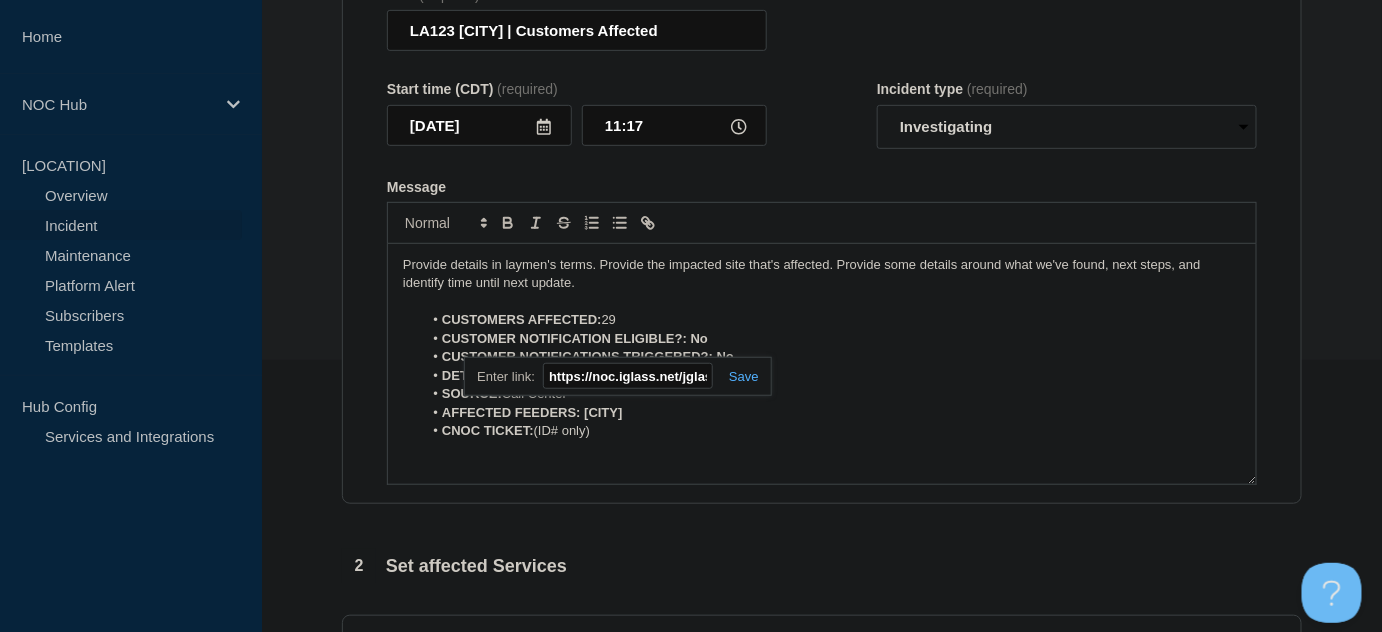 scroll, scrollTop: 0, scrollLeft: 549, axis: horizontal 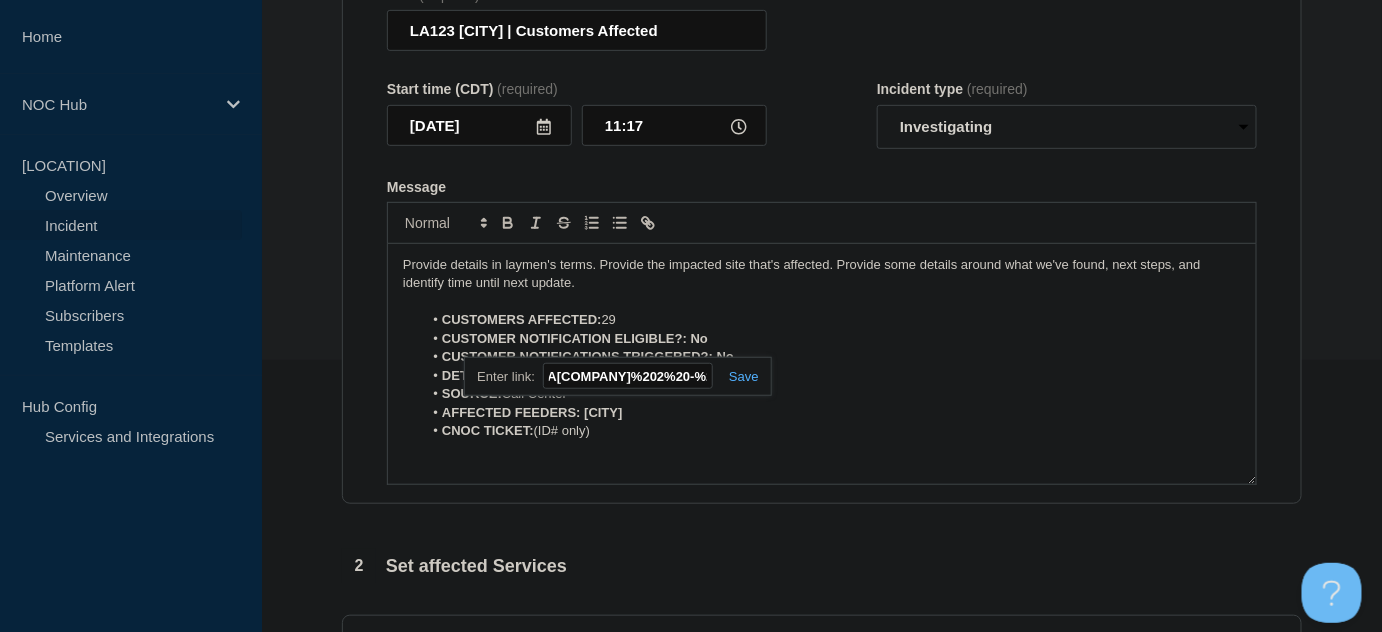 type on "https://noc.iglass.net/jglass/igo/conexon/adtran/devices?key=adtran__[STATE]-[CITY]%3A[COMPANY]%202%20-%20South" 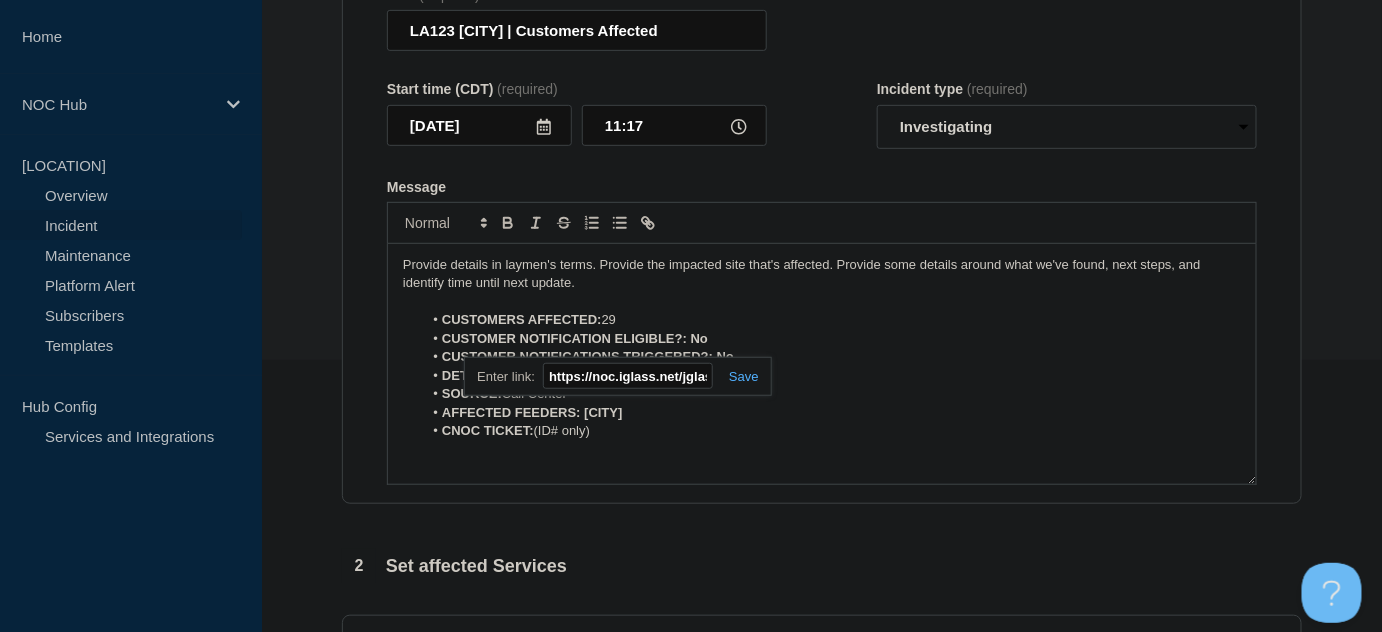 click at bounding box center [736, 376] 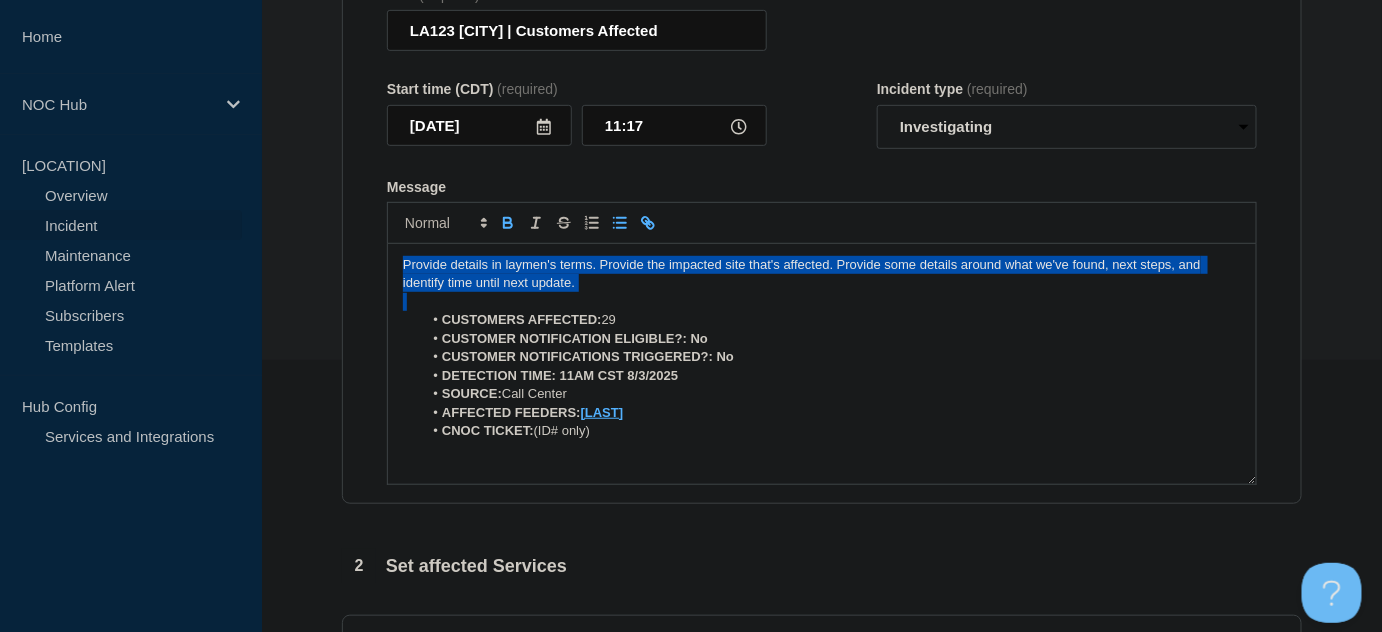 drag, startPoint x: 592, startPoint y: 297, endPoint x: 360, endPoint y: 250, distance: 236.7129 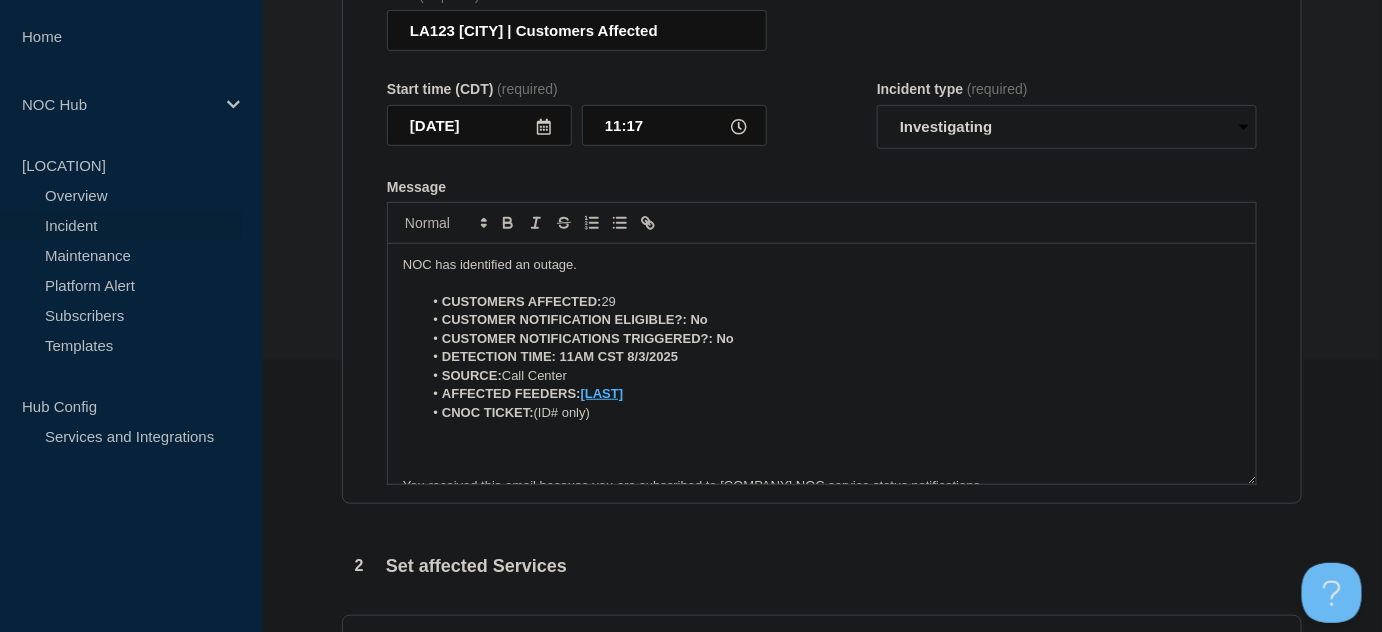 click on "NOC has identified an outage." at bounding box center (822, 265) 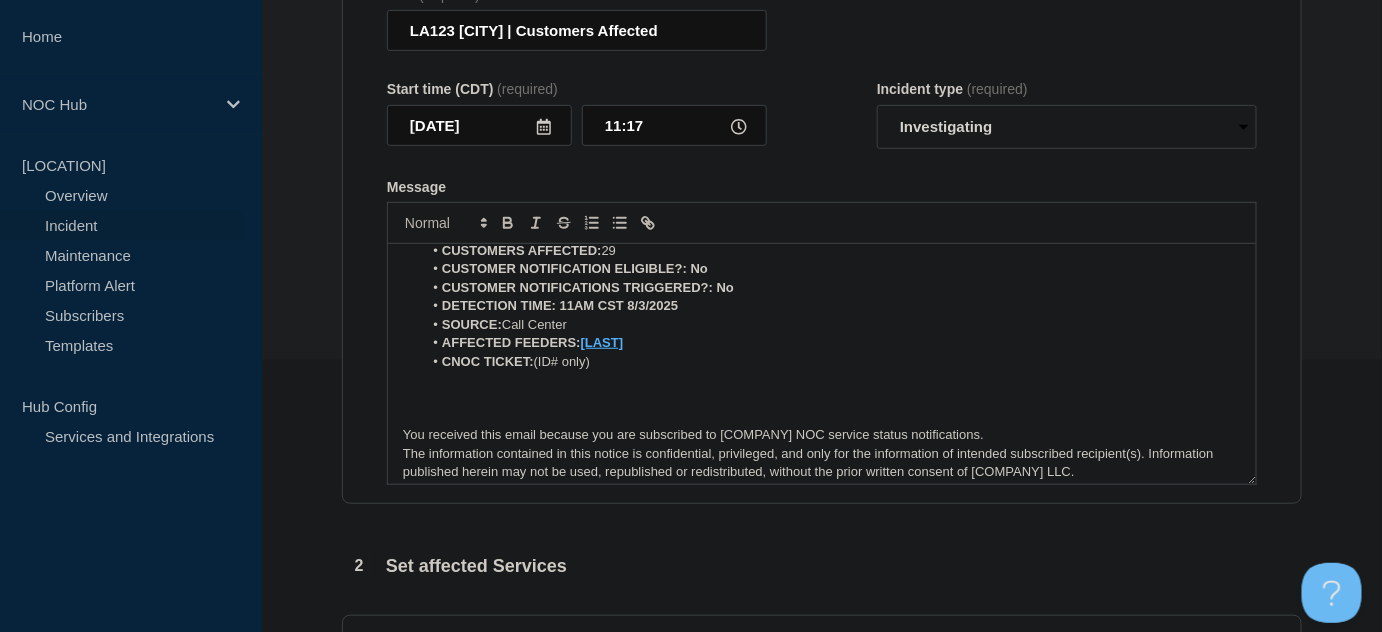 scroll, scrollTop: 79, scrollLeft: 0, axis: vertical 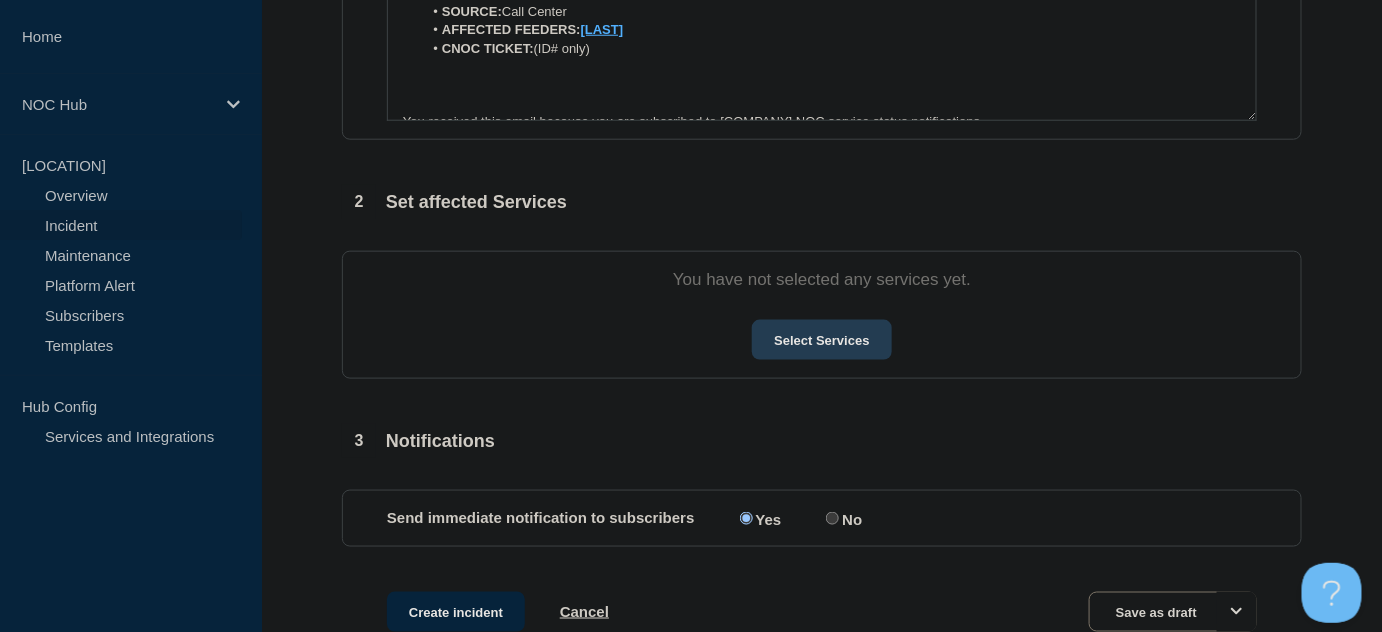click on "Select Services" at bounding box center [821, 340] 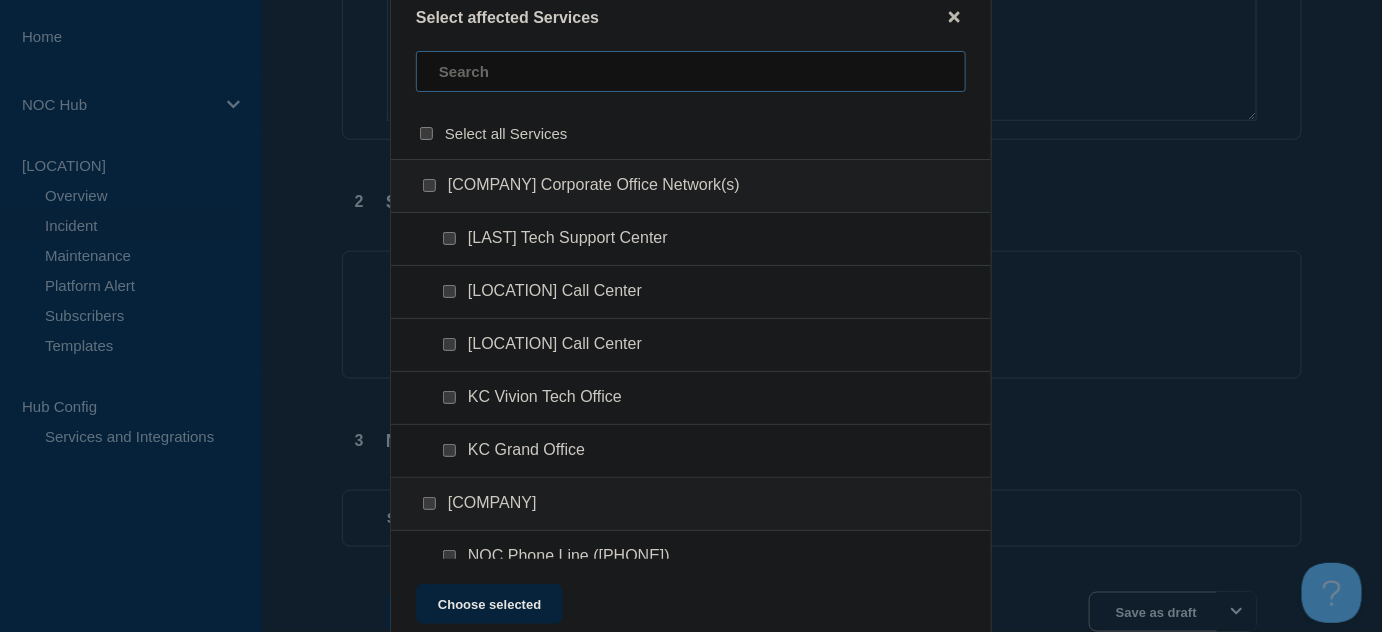 click at bounding box center [691, 71] 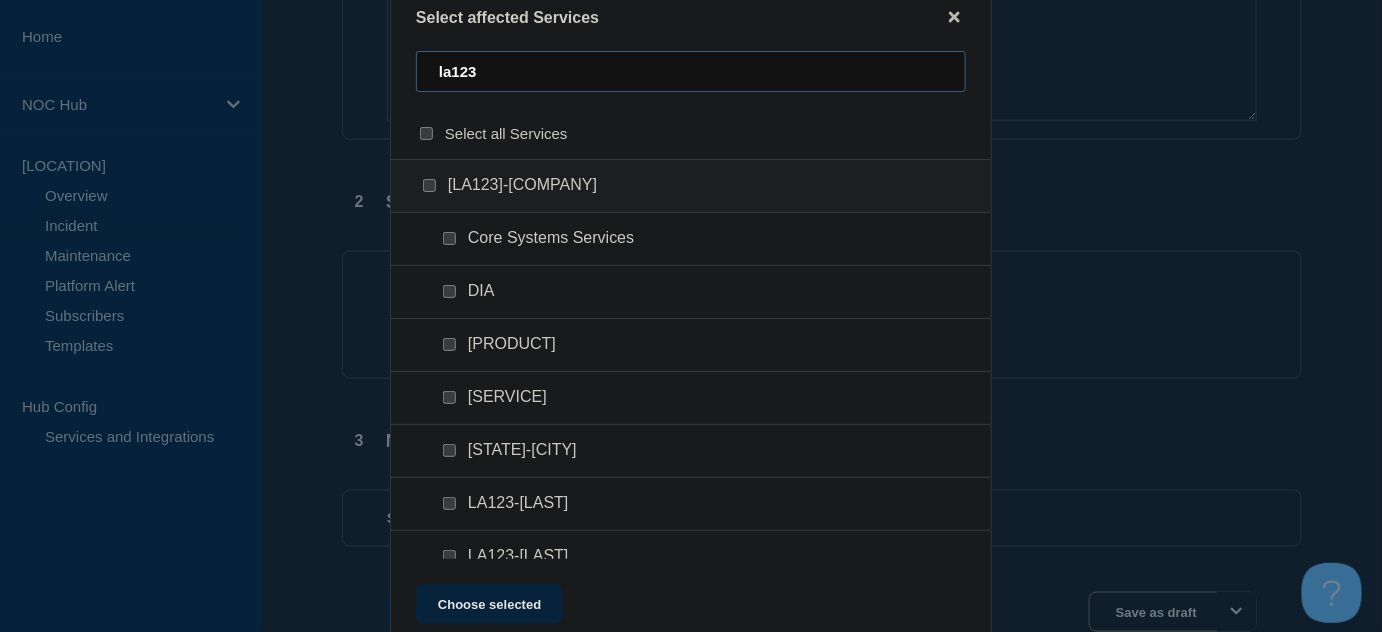 type on "la123" 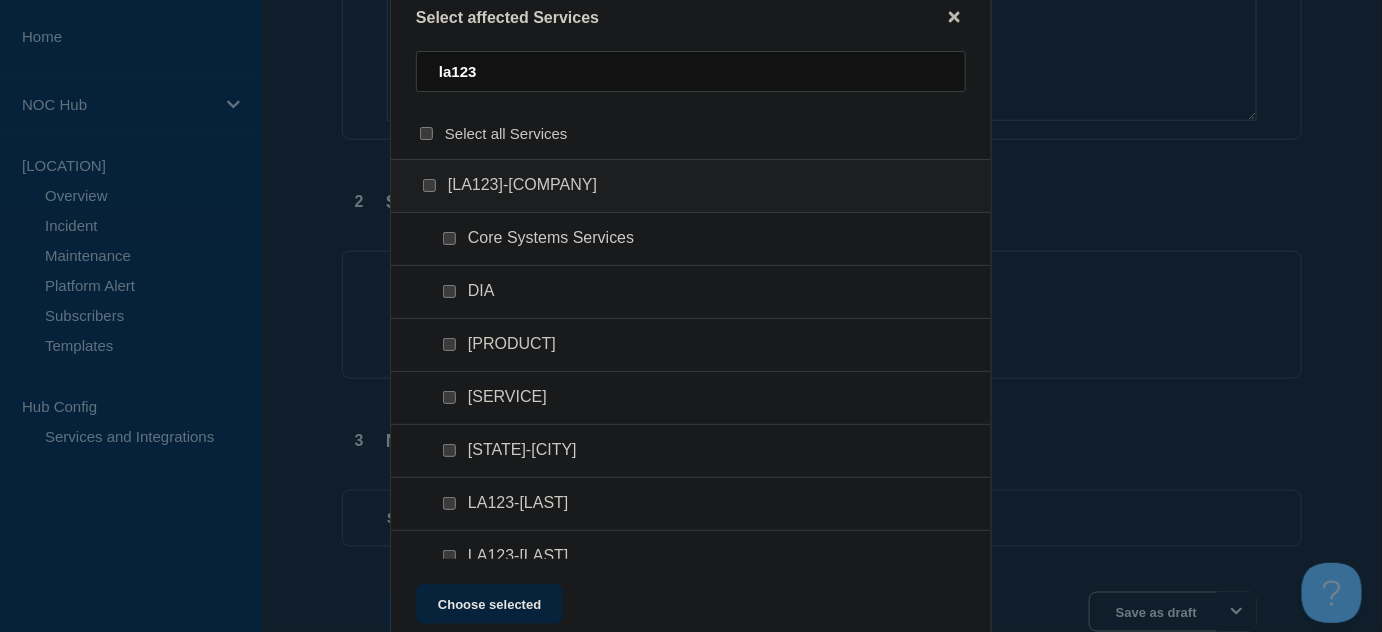 click at bounding box center (449, 397) 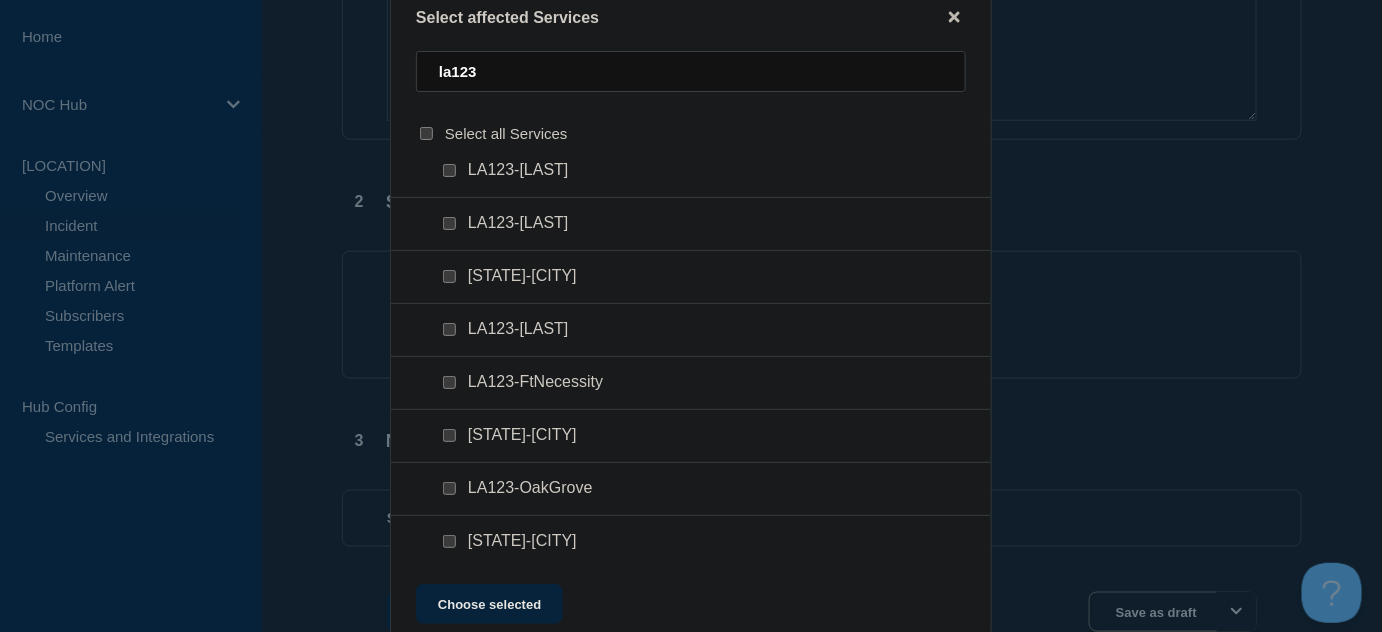 scroll, scrollTop: 397, scrollLeft: 0, axis: vertical 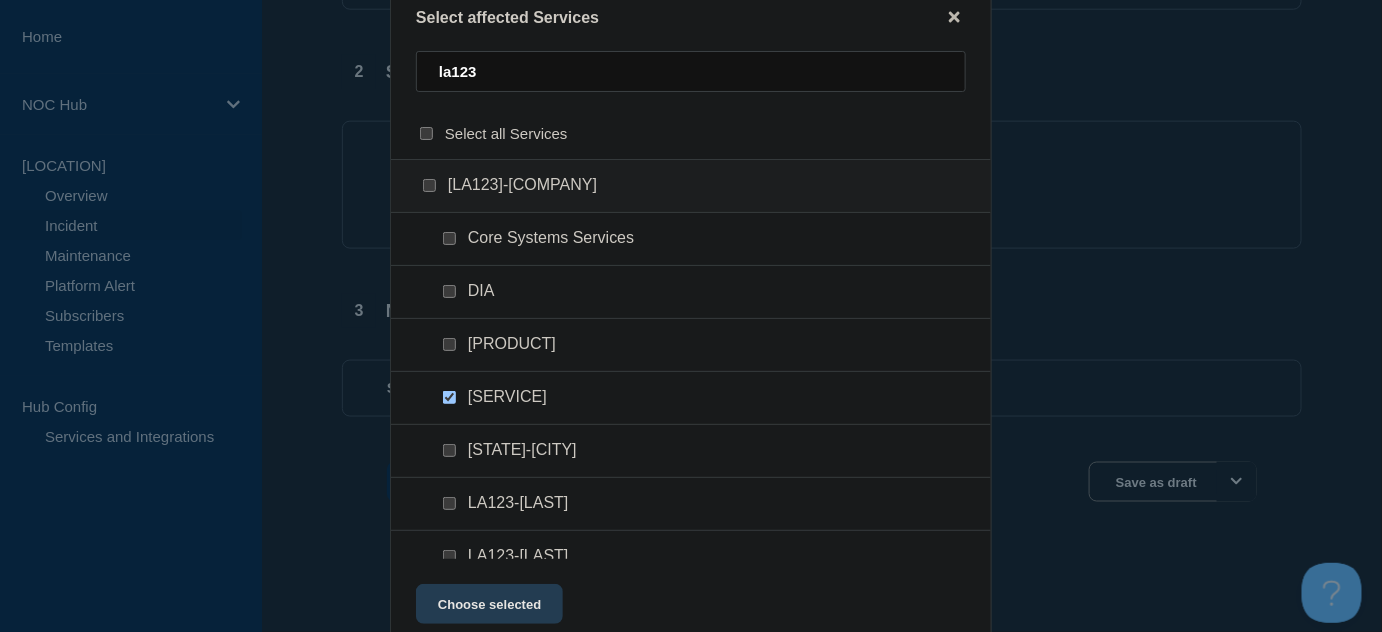click on "Choose selected" 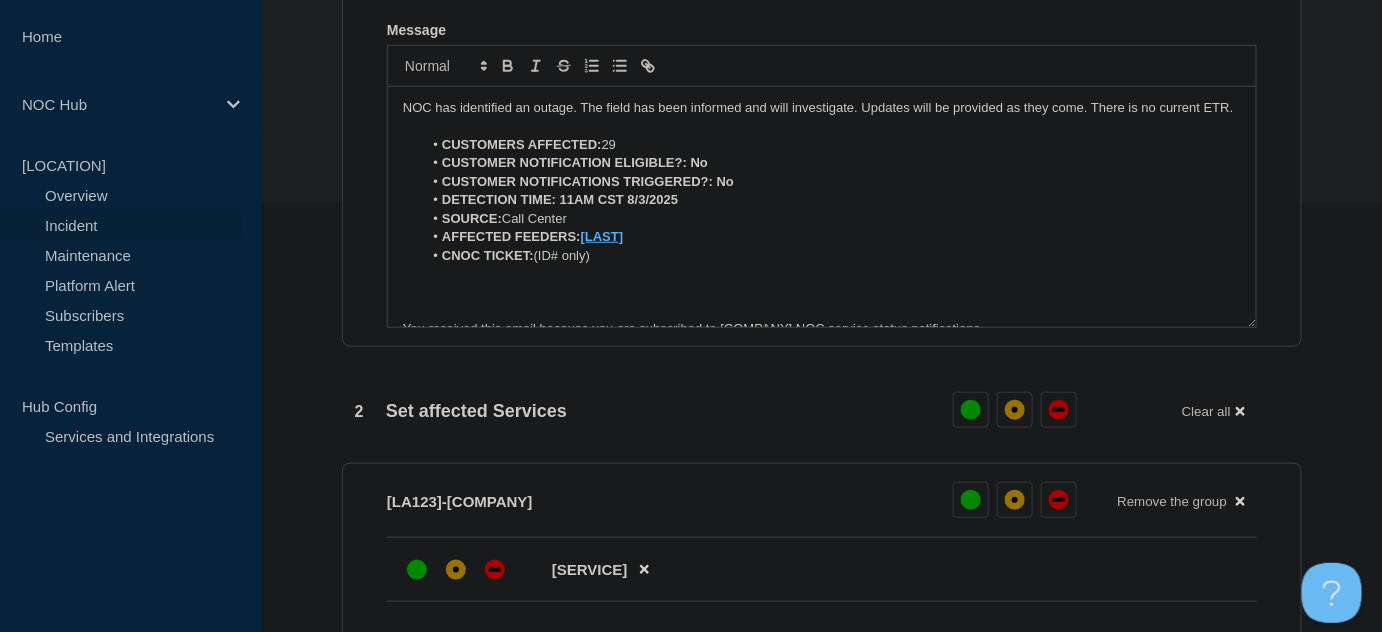 scroll, scrollTop: 454, scrollLeft: 0, axis: vertical 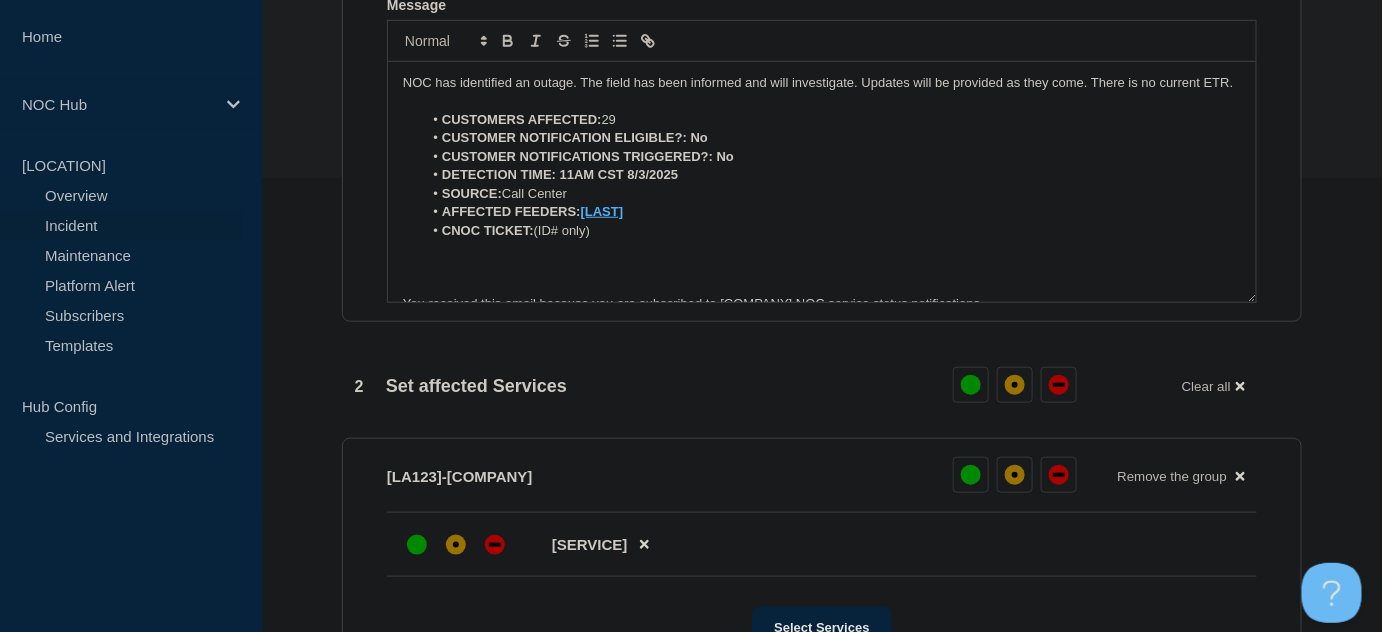 drag, startPoint x: 537, startPoint y: 254, endPoint x: 642, endPoint y: 252, distance: 105.01904 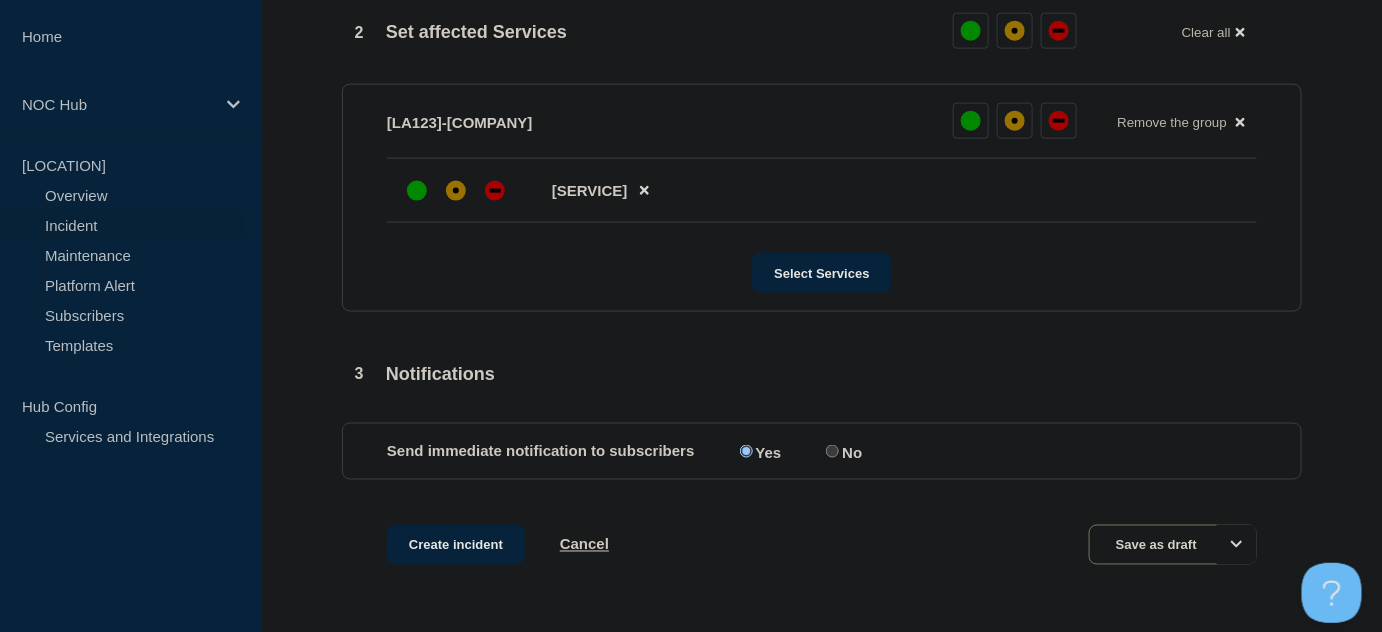 scroll, scrollTop: 818, scrollLeft: 0, axis: vertical 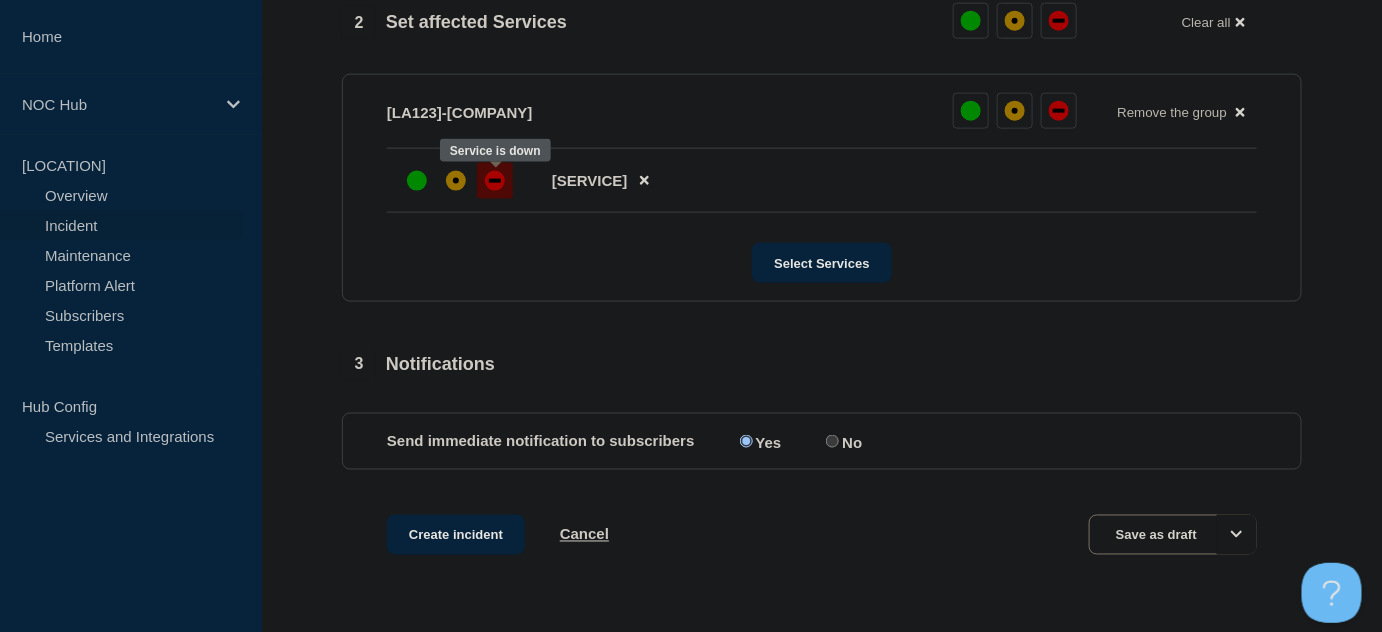 click at bounding box center (495, 181) 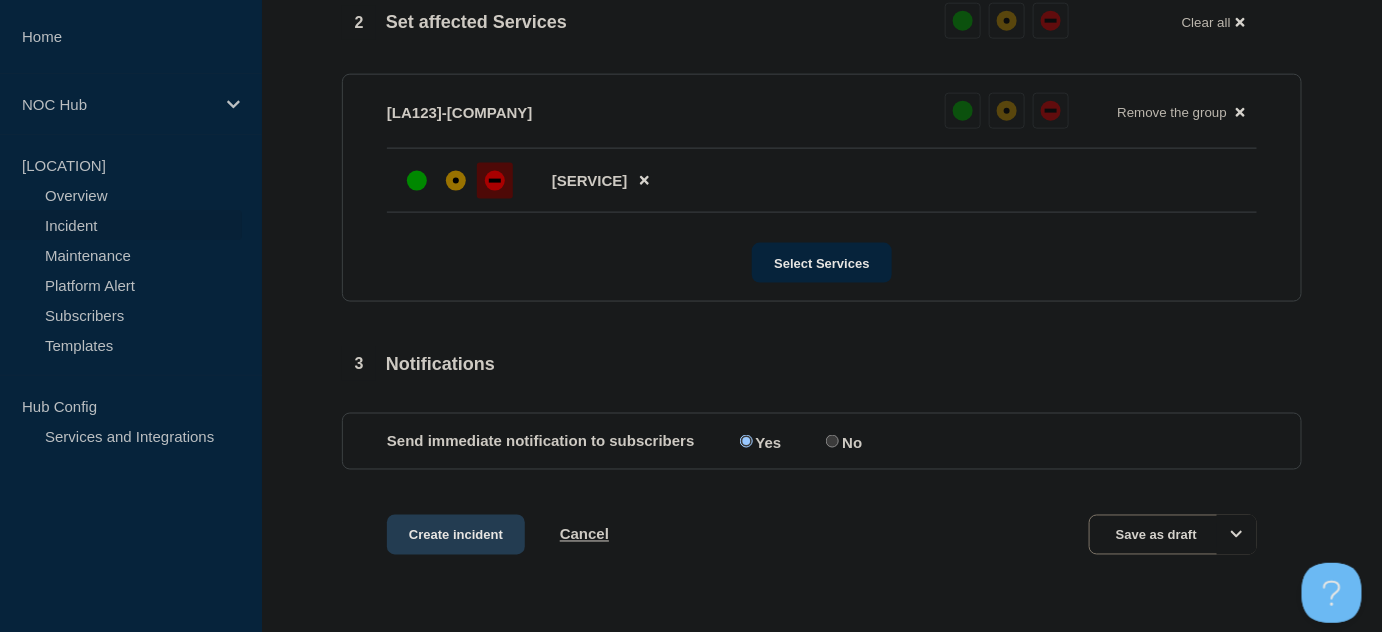 click on "Create incident" at bounding box center [456, 535] 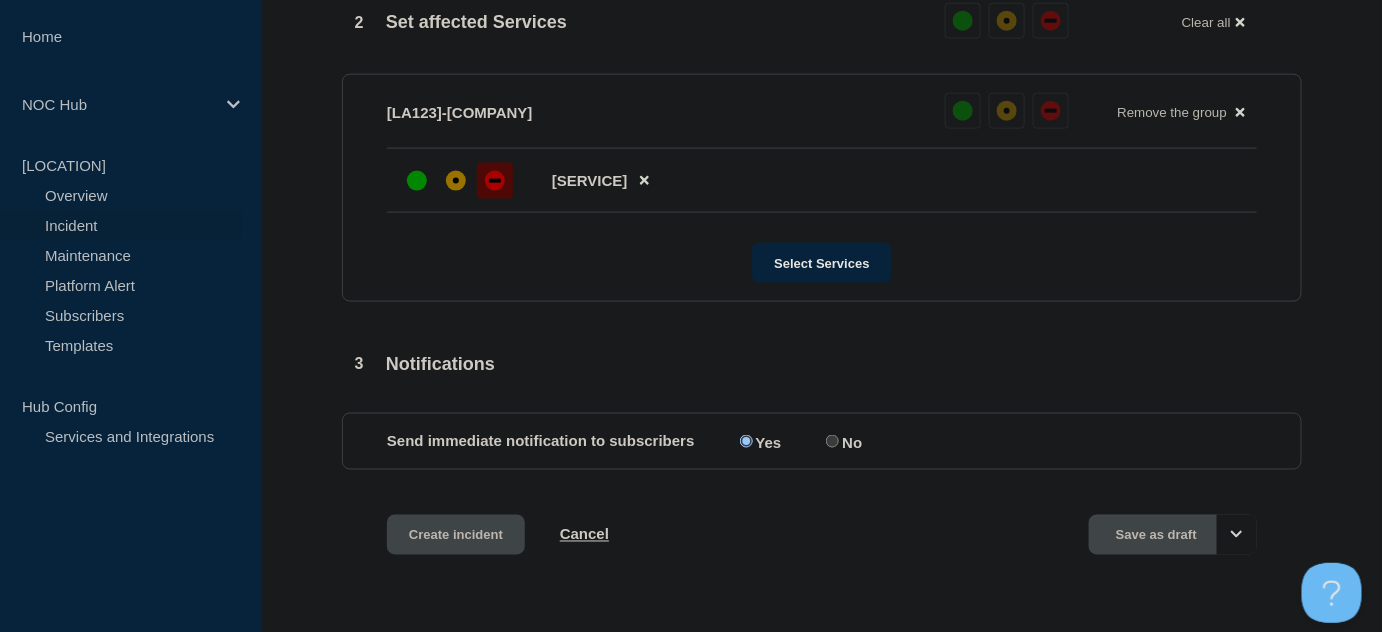 scroll, scrollTop: 0, scrollLeft: 0, axis: both 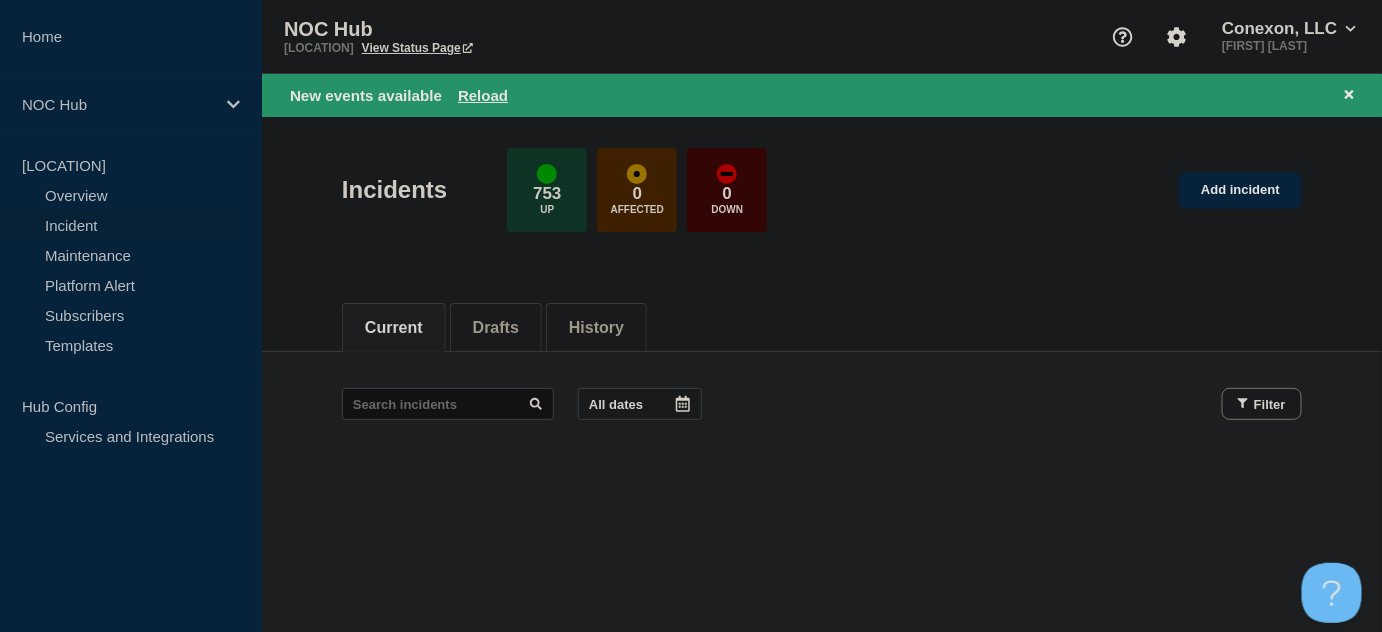 click on "Incident" at bounding box center [121, 225] 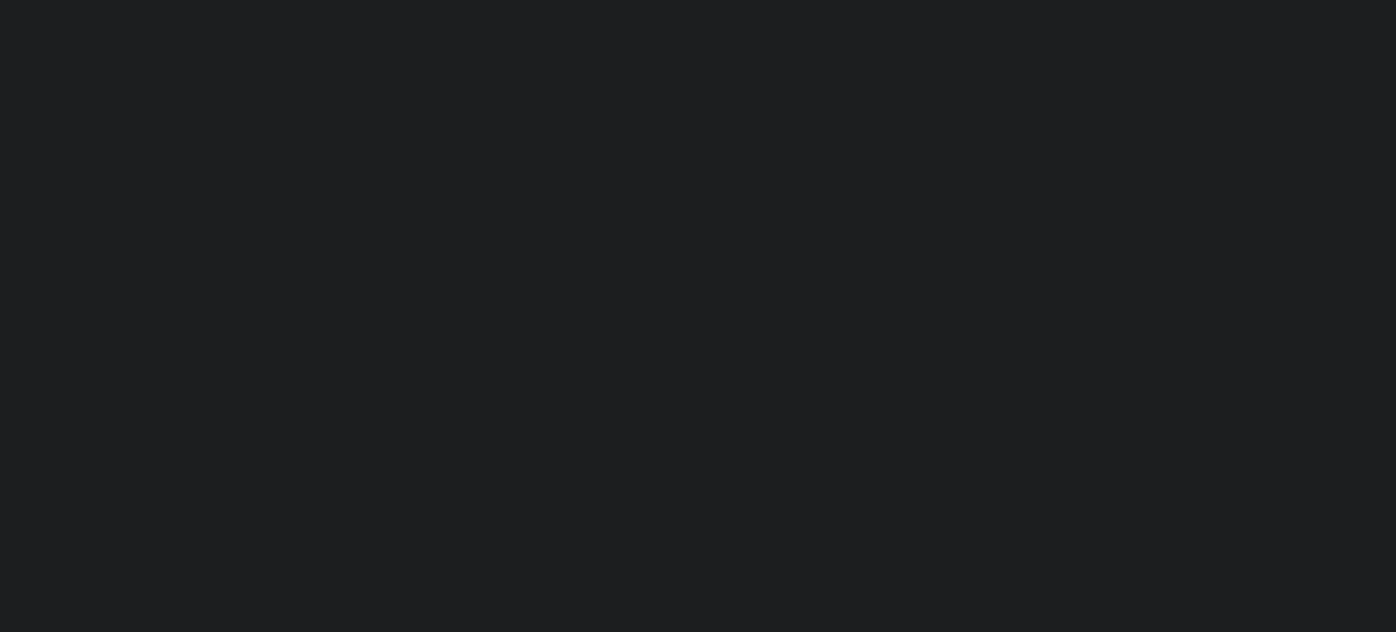 scroll, scrollTop: 0, scrollLeft: 0, axis: both 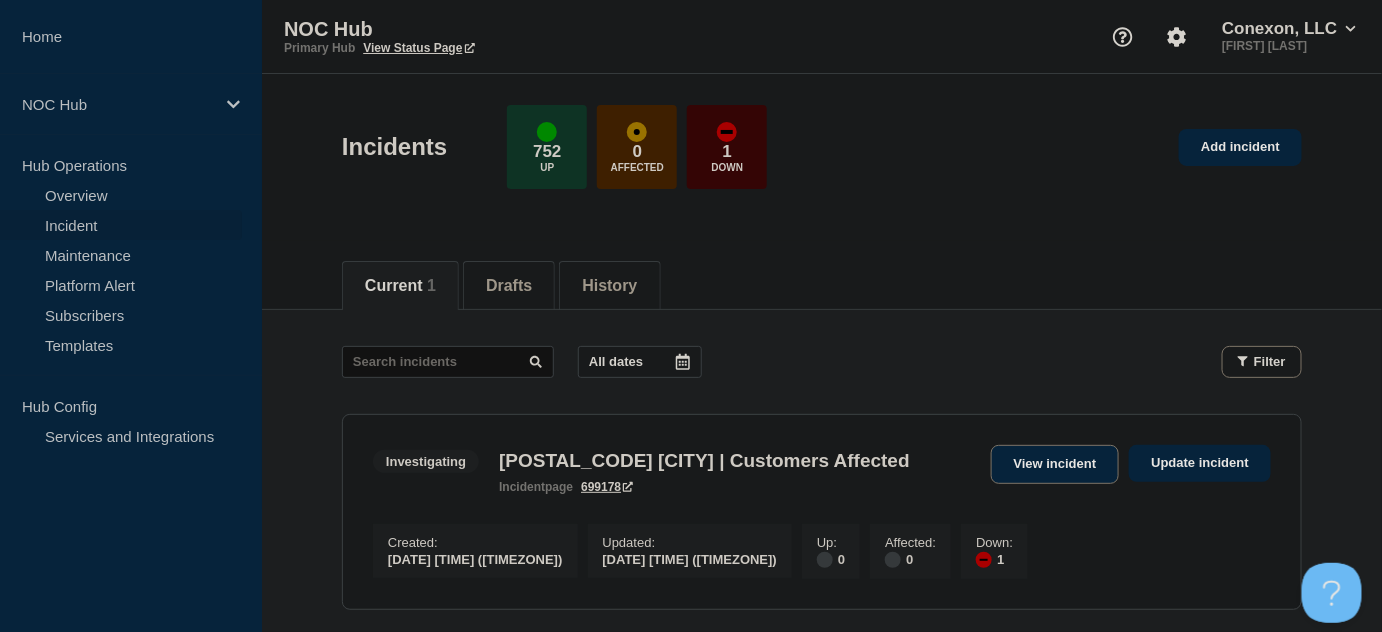 click on "View incident" at bounding box center (1055, 464) 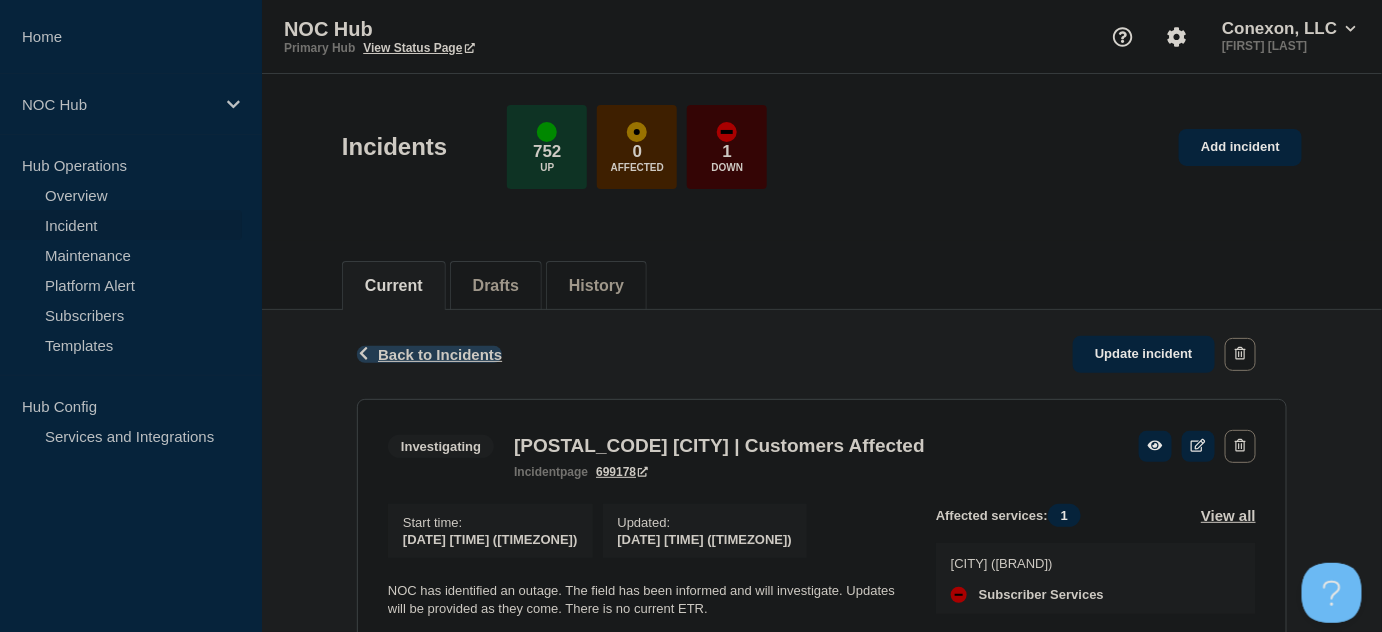click on "Back Back to Incidents" at bounding box center (429, 354) 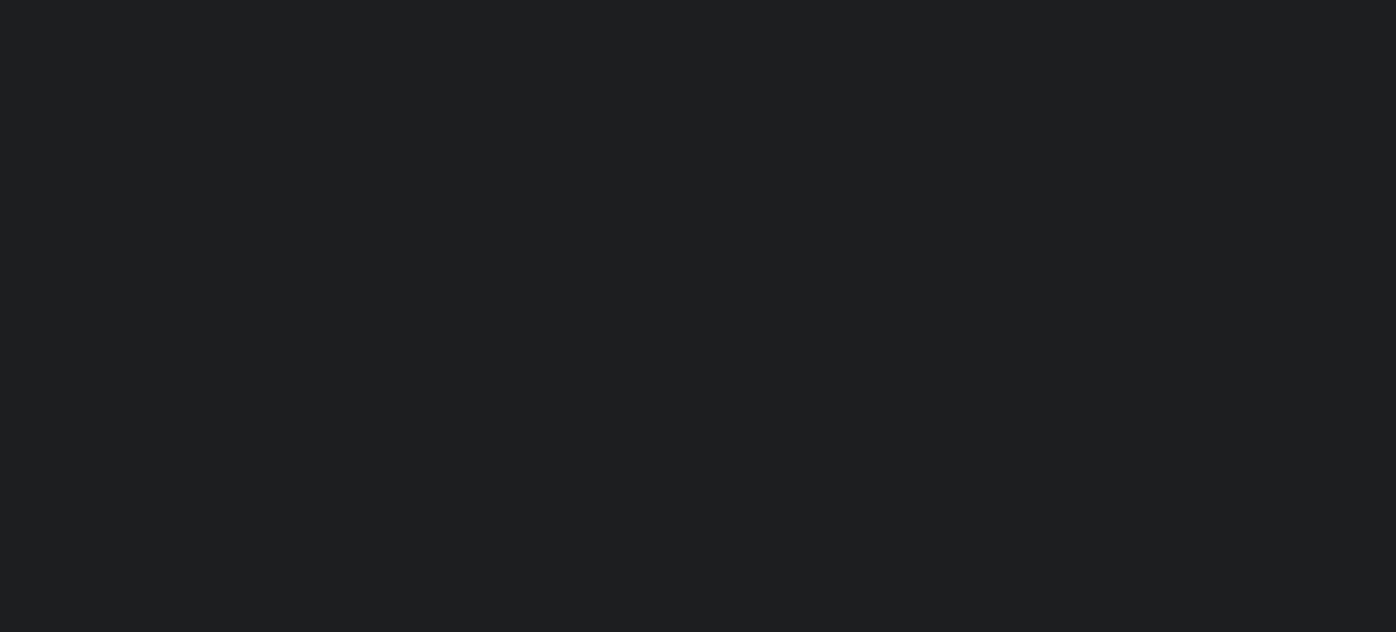 scroll, scrollTop: 0, scrollLeft: 0, axis: both 